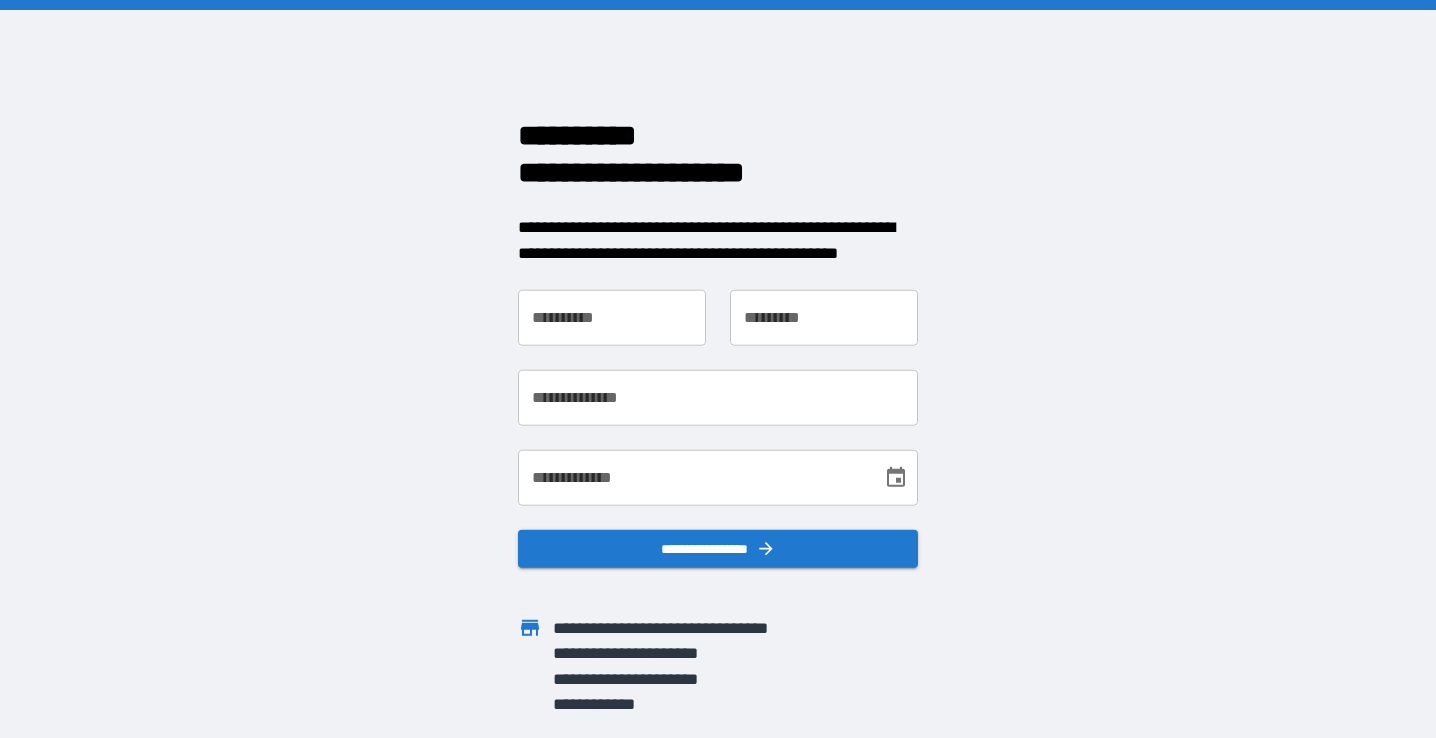 scroll, scrollTop: 0, scrollLeft: 0, axis: both 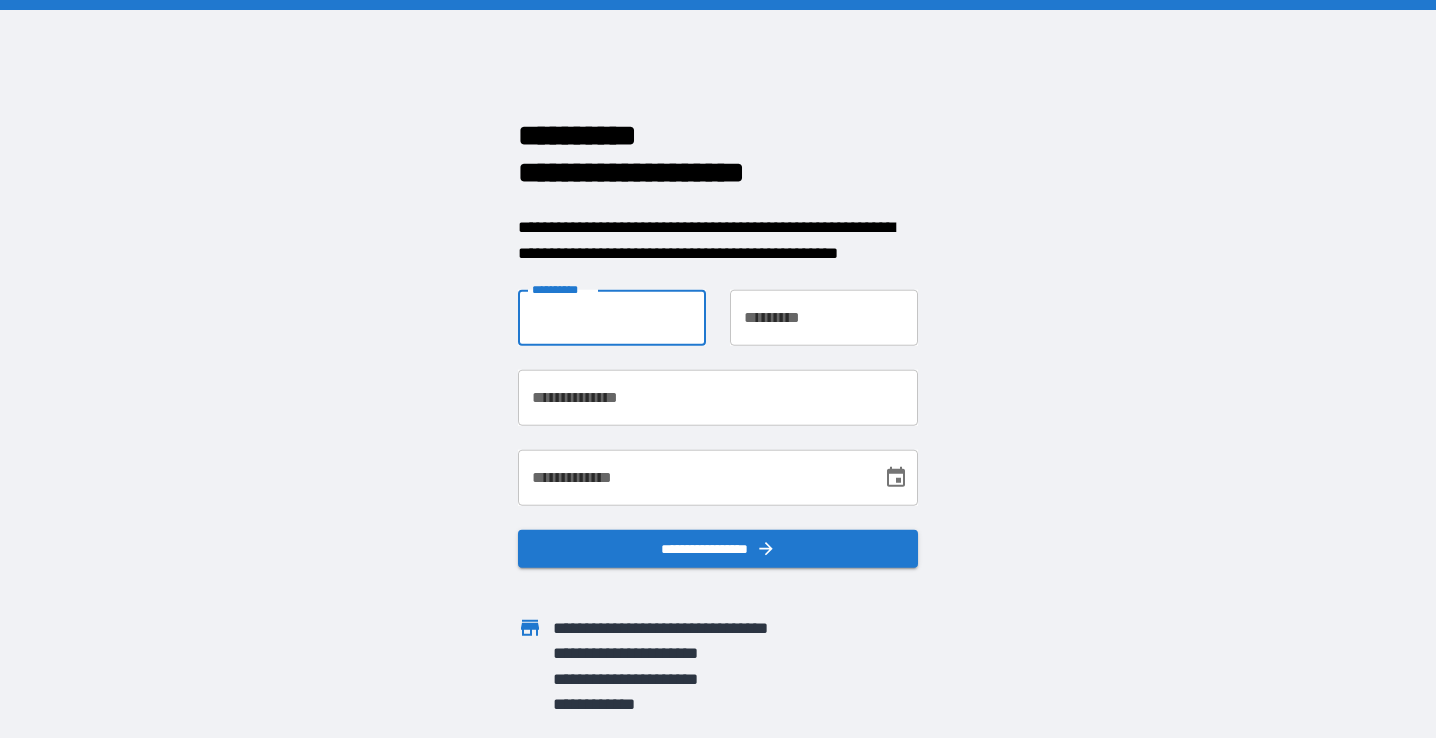 click on "**********" at bounding box center [612, 318] 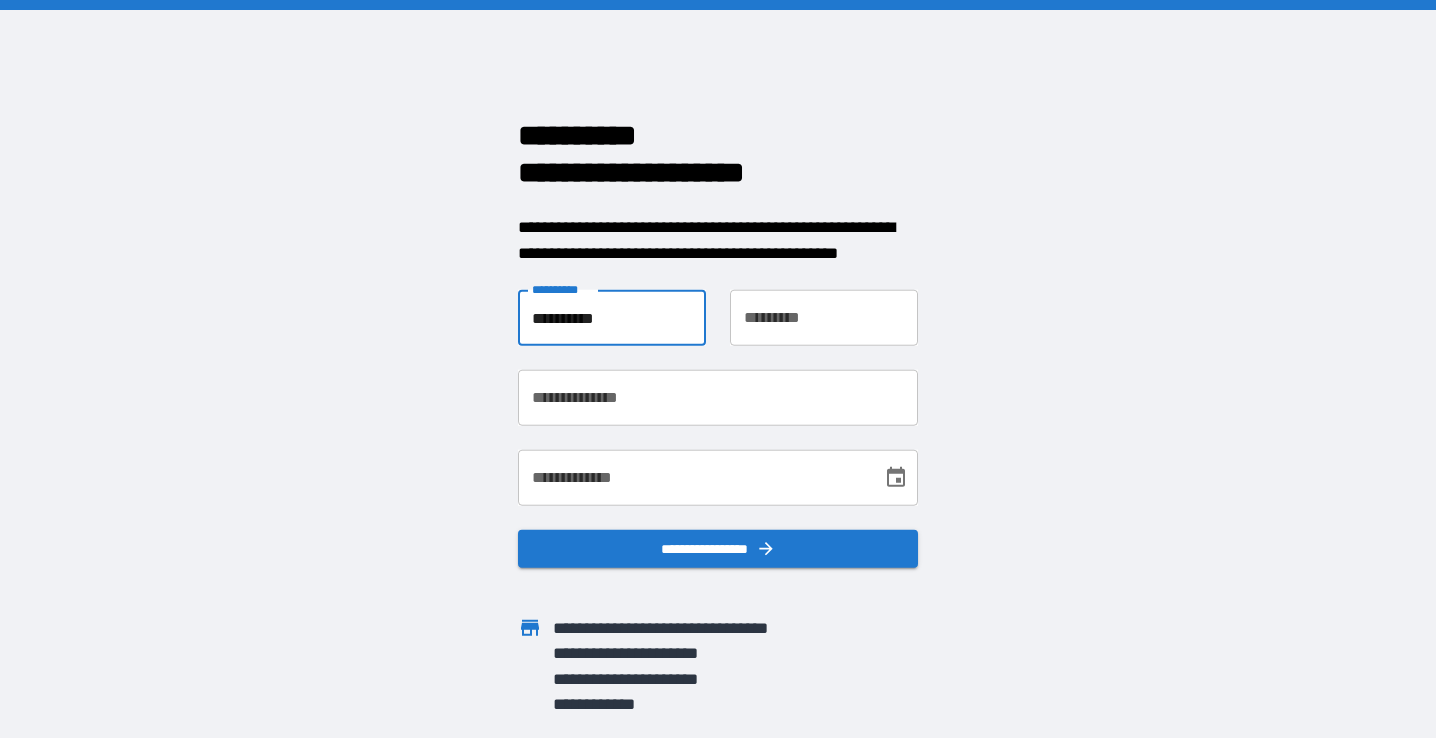 type on "**********" 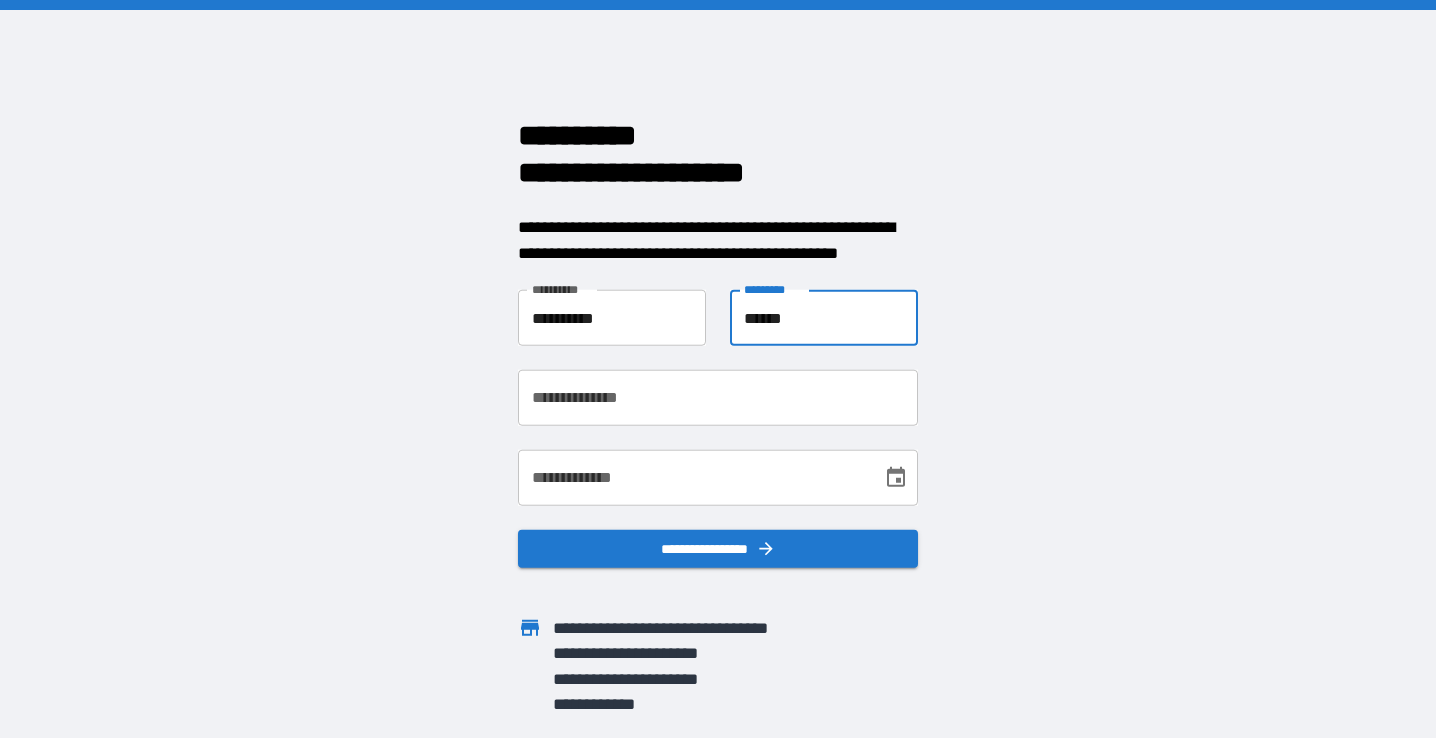 type on "******" 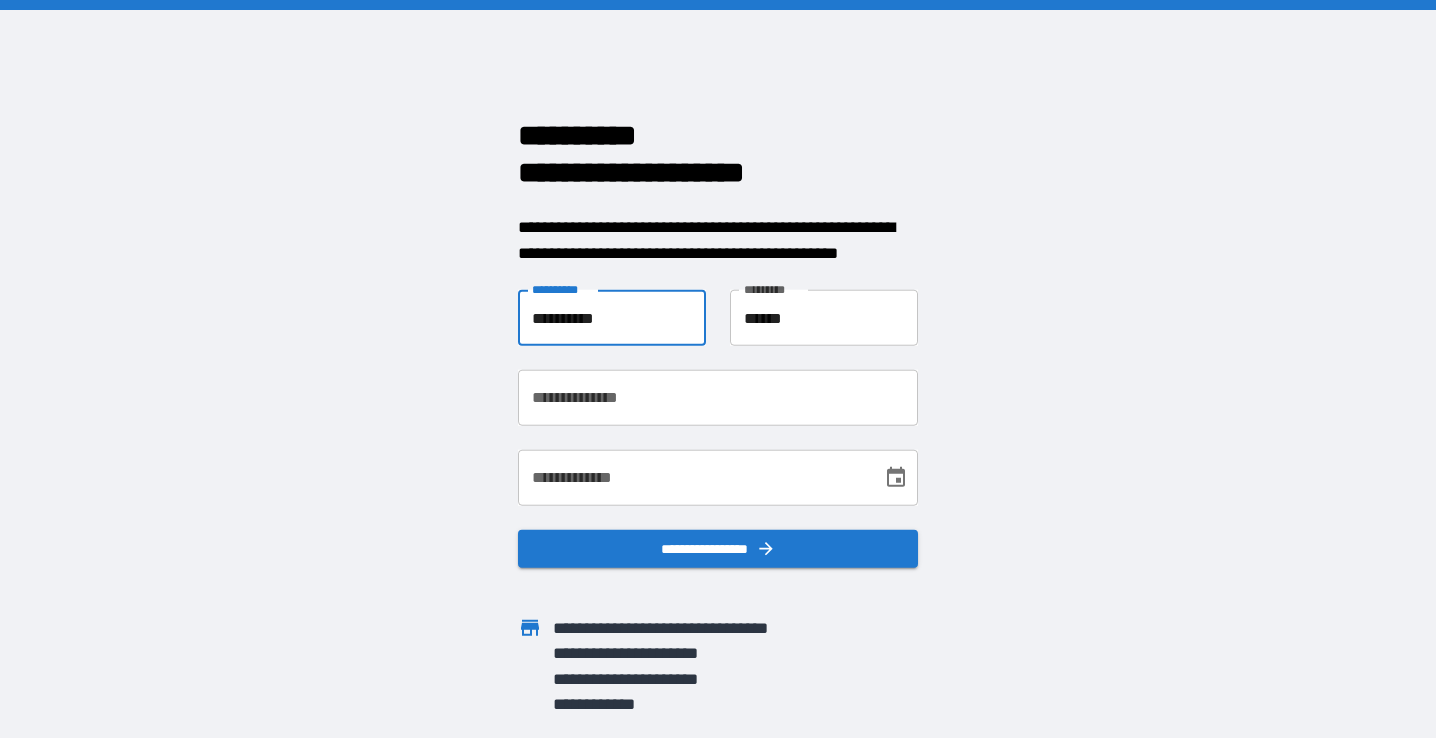 type on "**********" 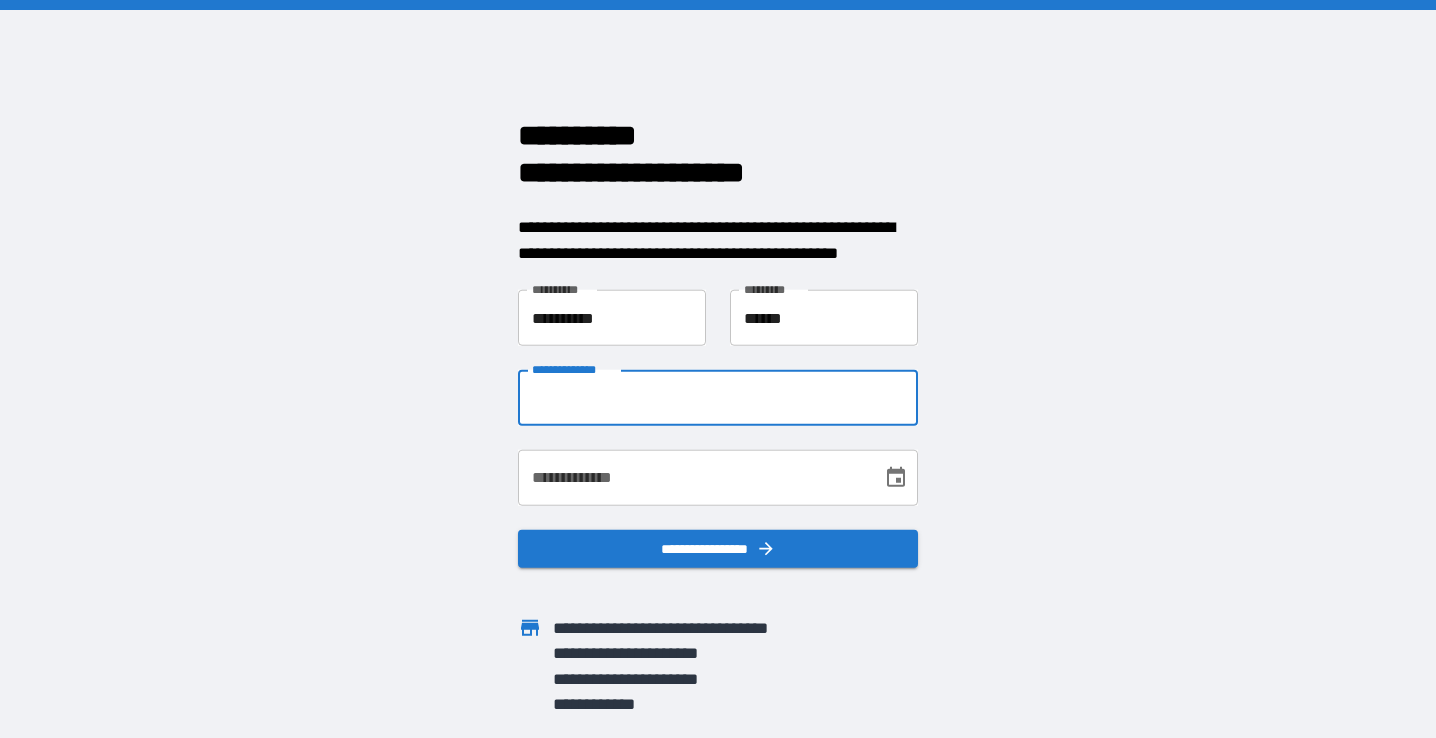 click on "**********" at bounding box center (718, 398) 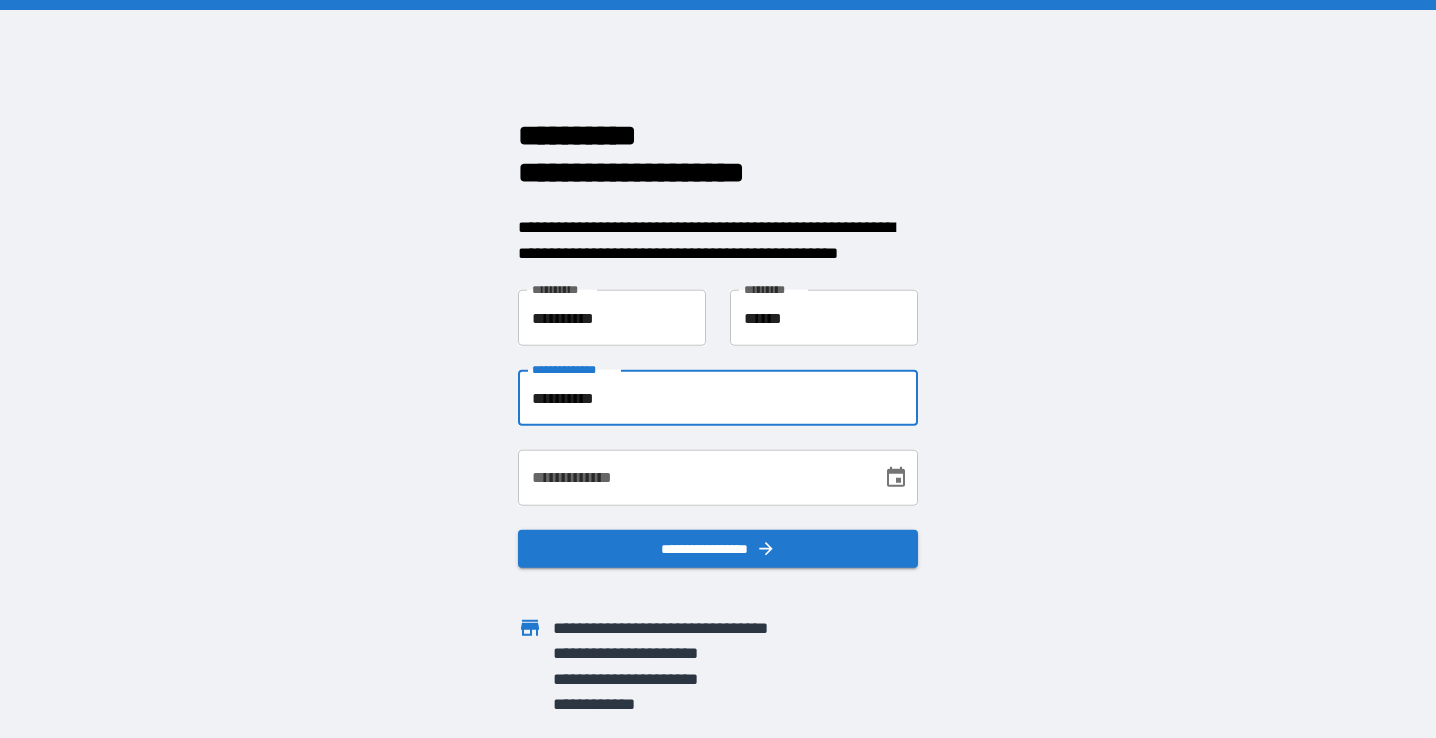 type on "**********" 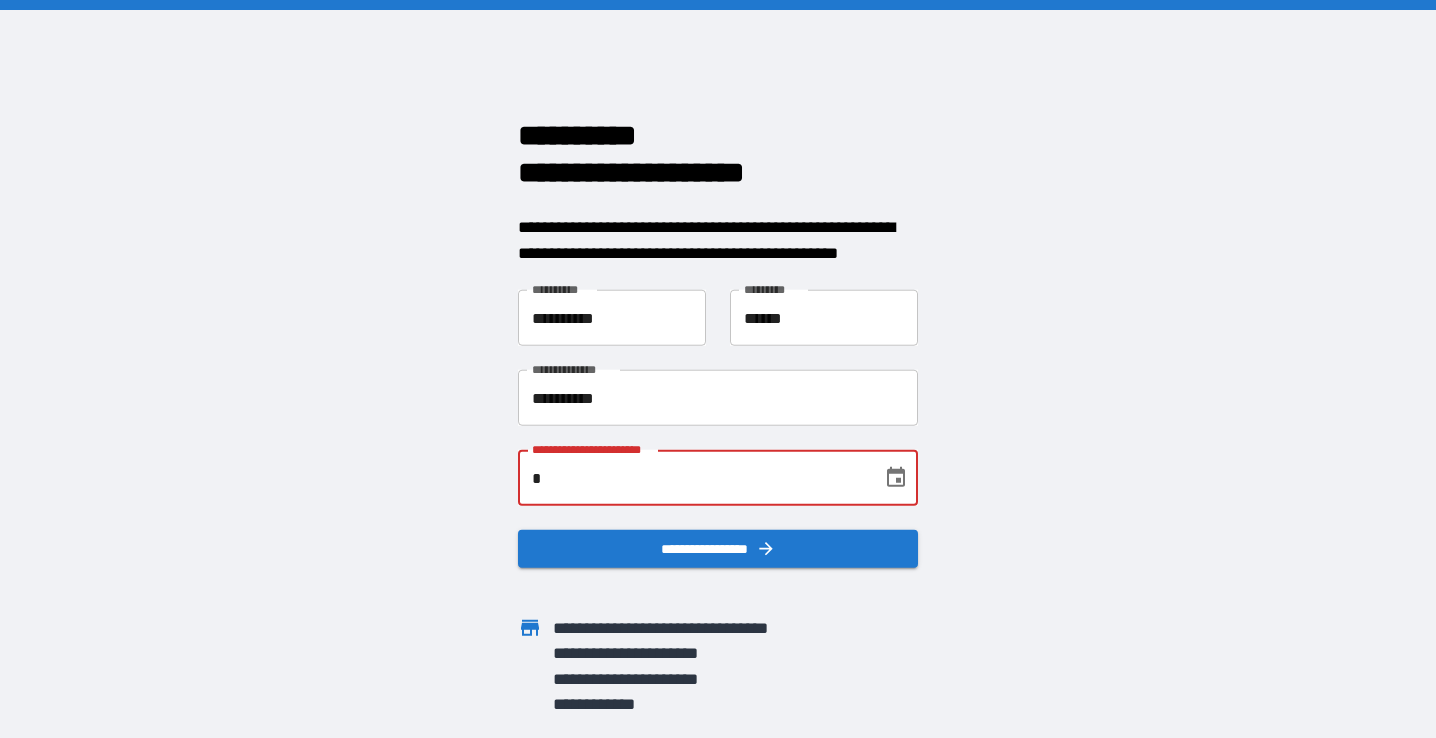 type on "**********" 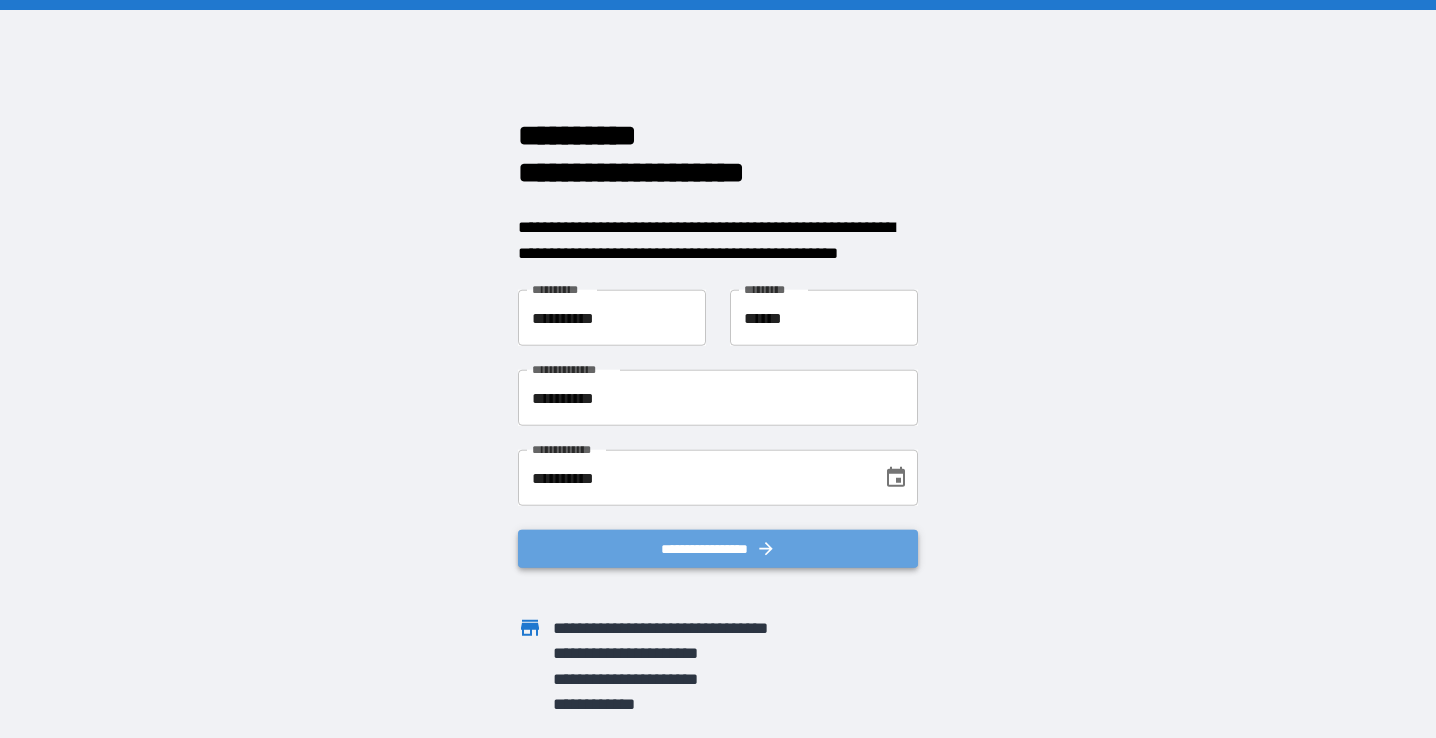 click on "**********" at bounding box center (718, 549) 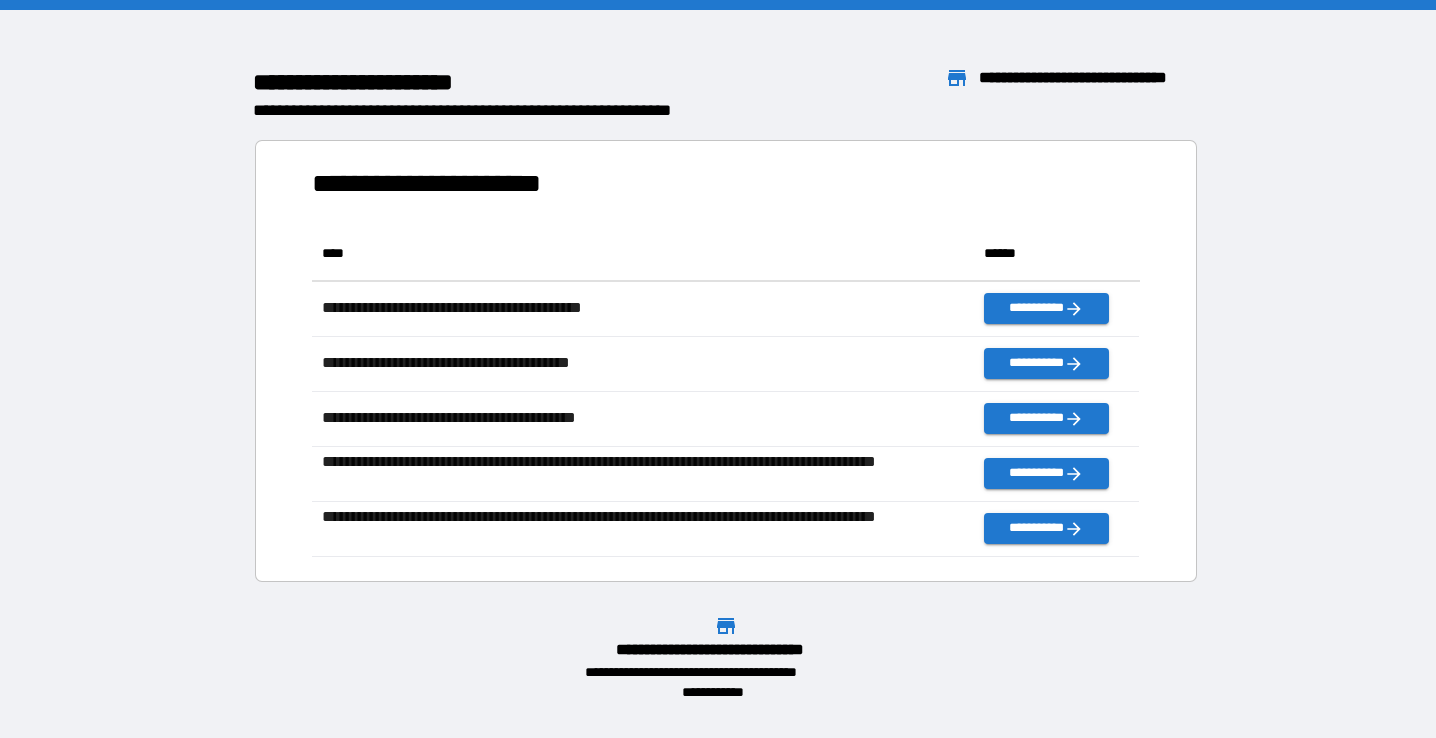 scroll, scrollTop: 1, scrollLeft: 0, axis: vertical 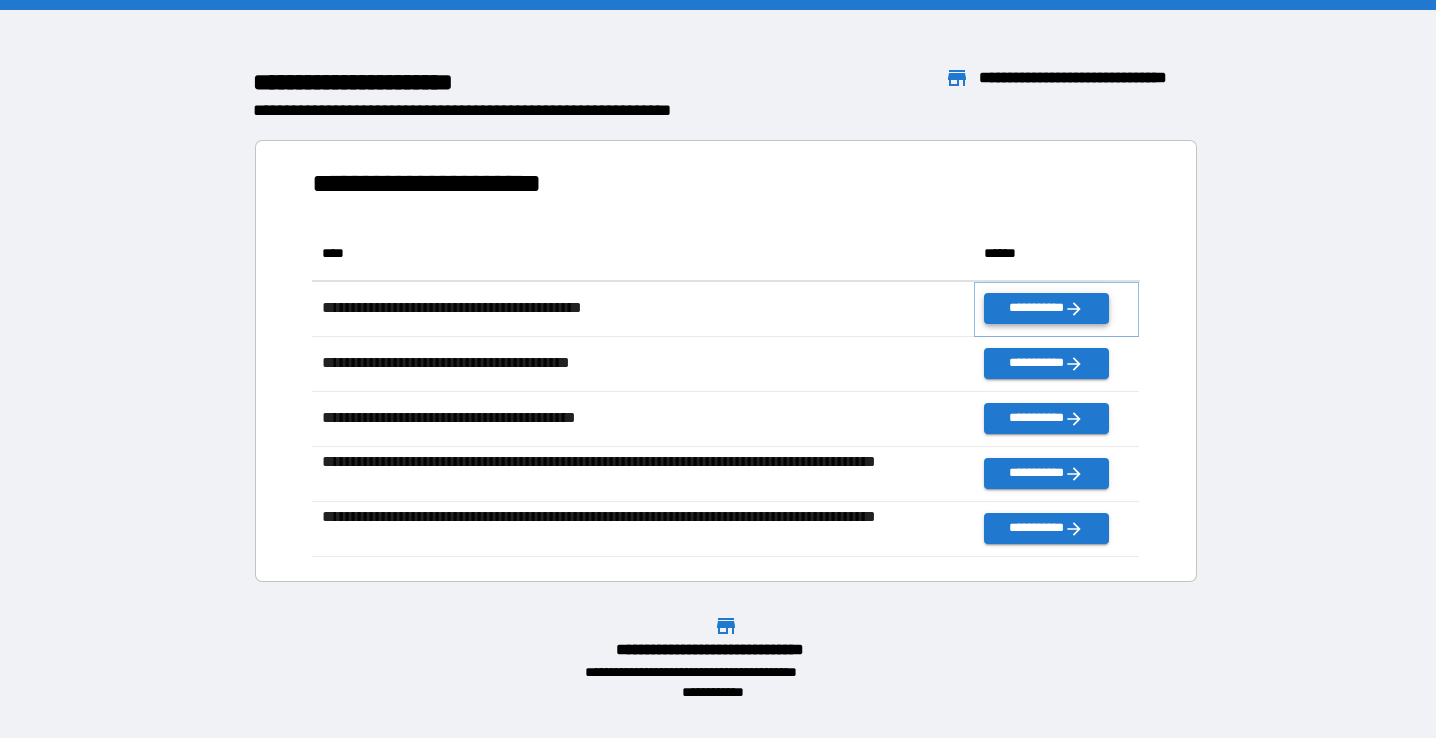 click on "**********" at bounding box center [1046, 308] 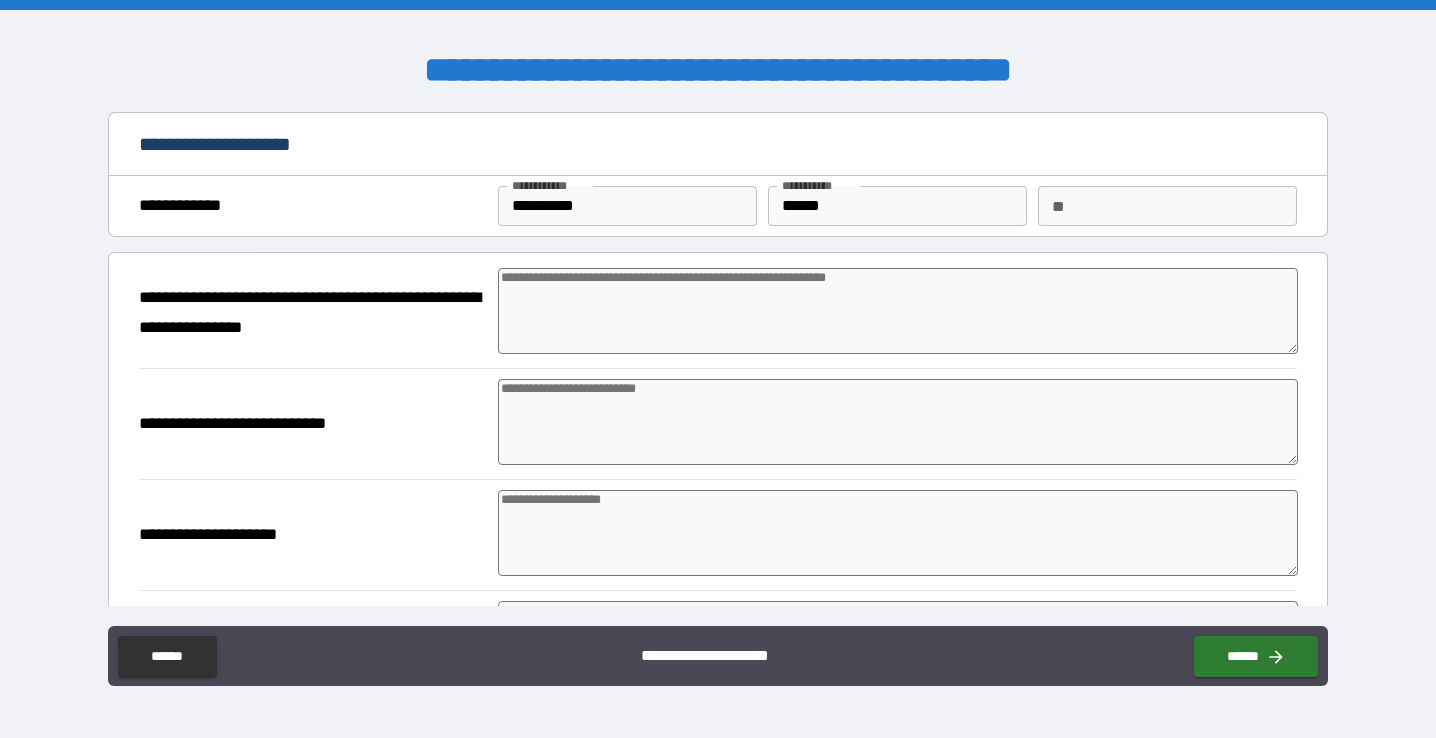 click at bounding box center (898, 311) 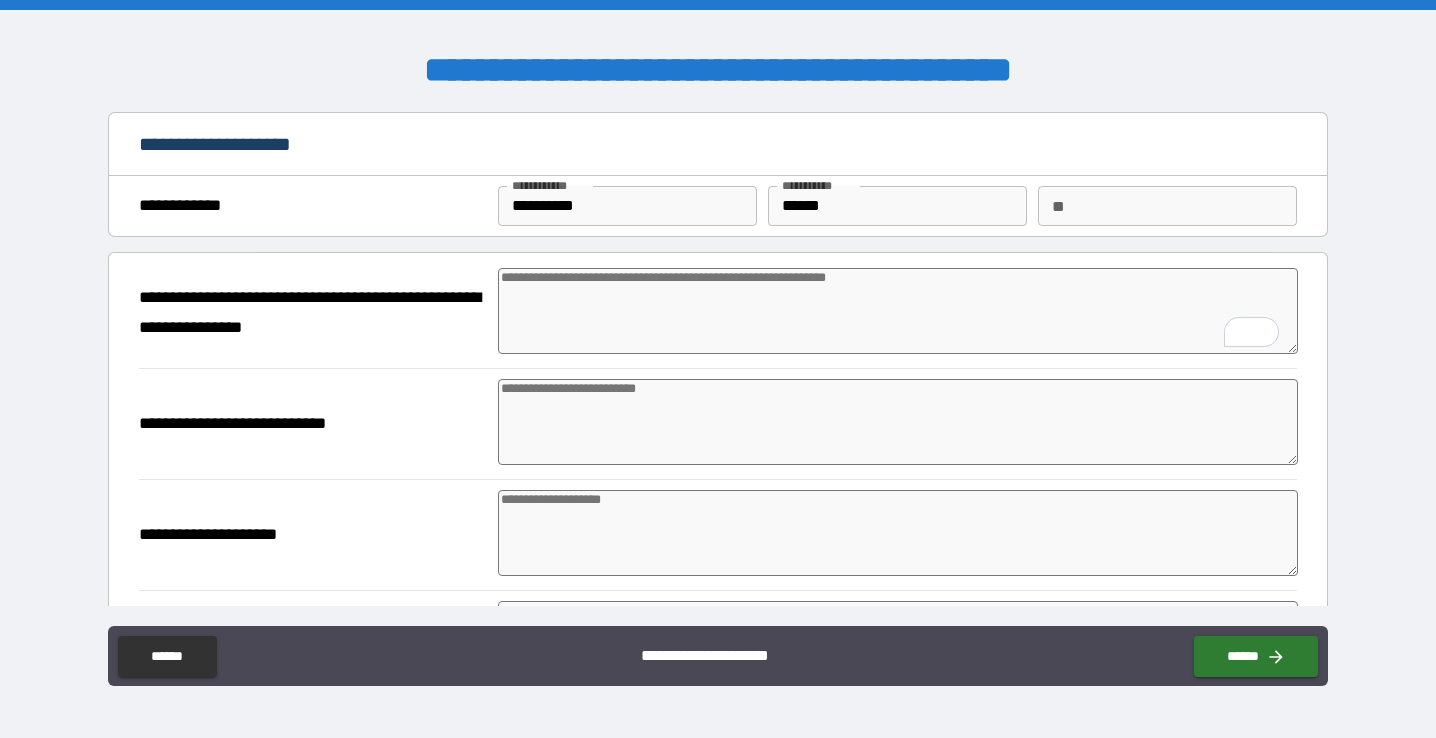type on "*" 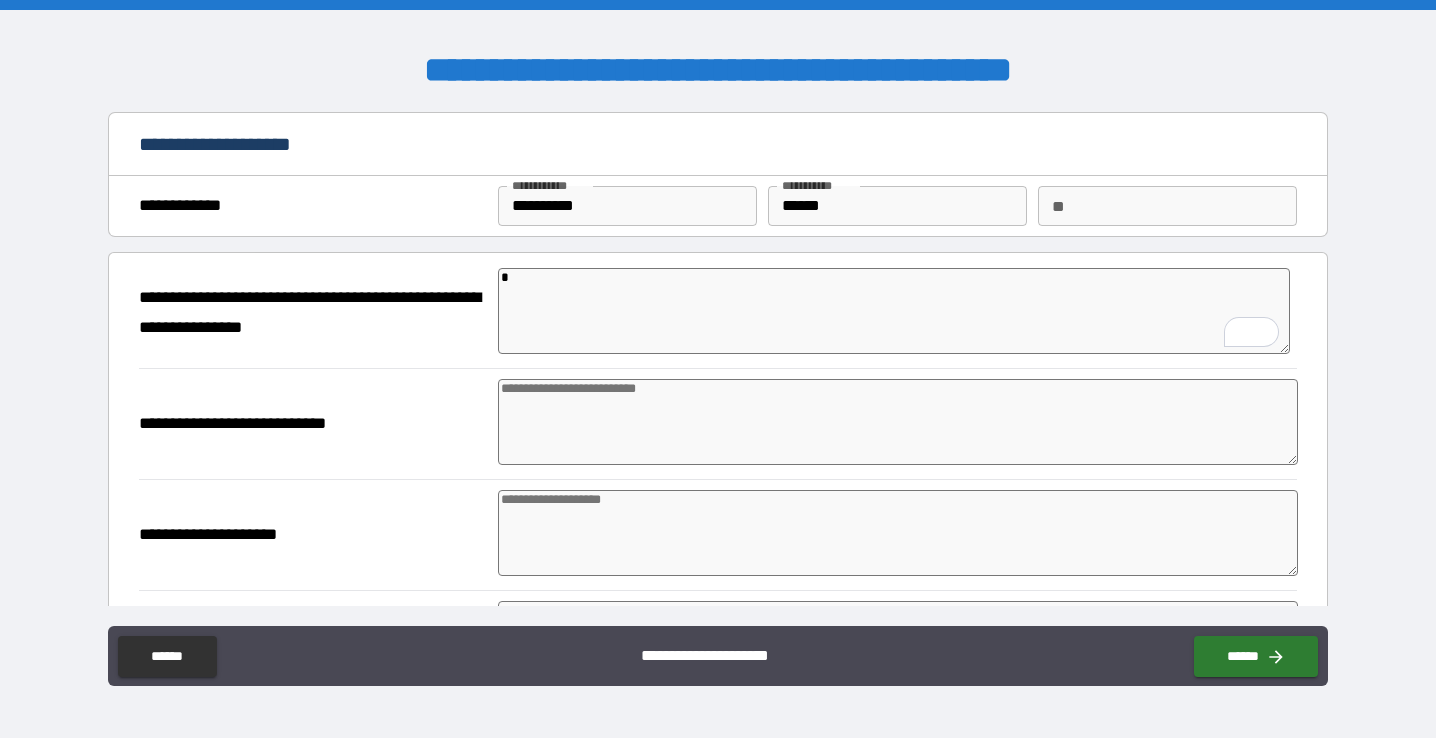 type on "**" 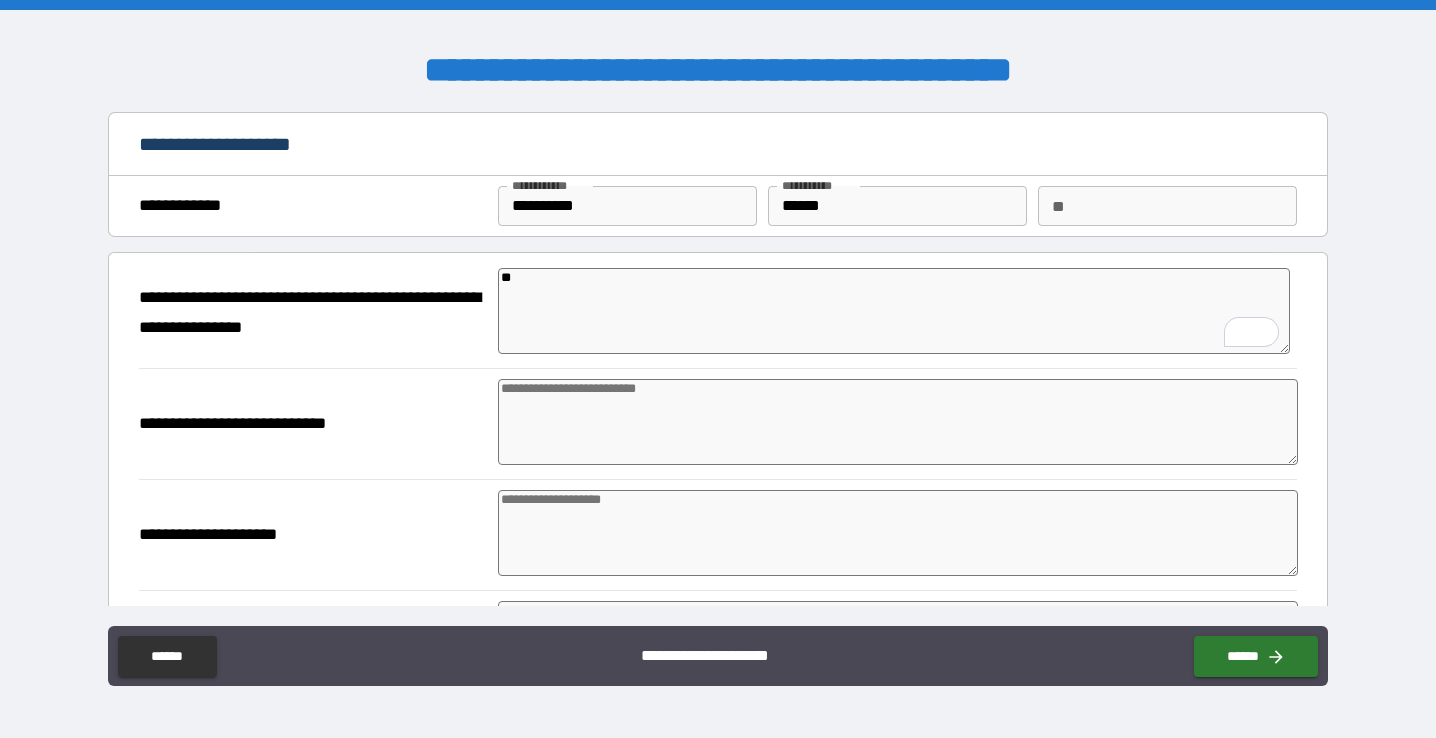 type on "*" 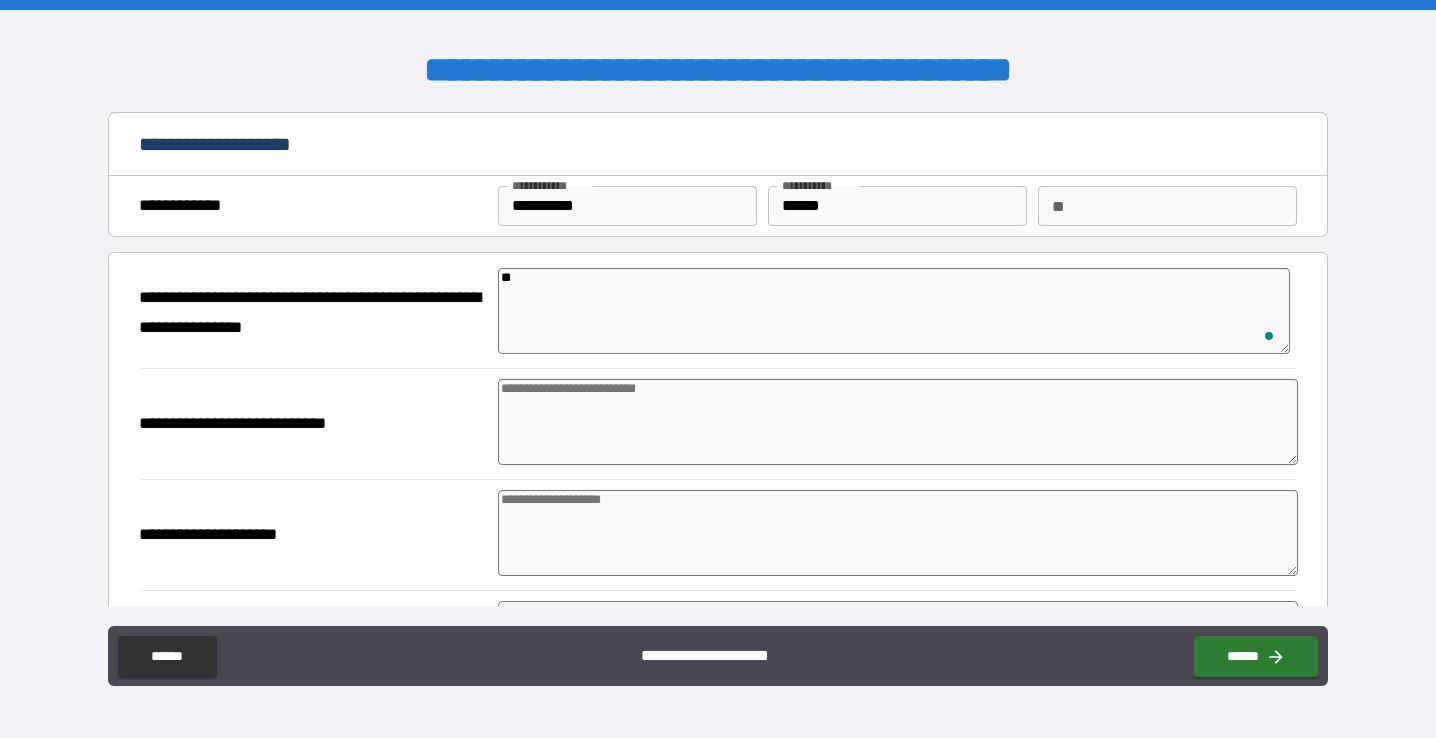 type on "**" 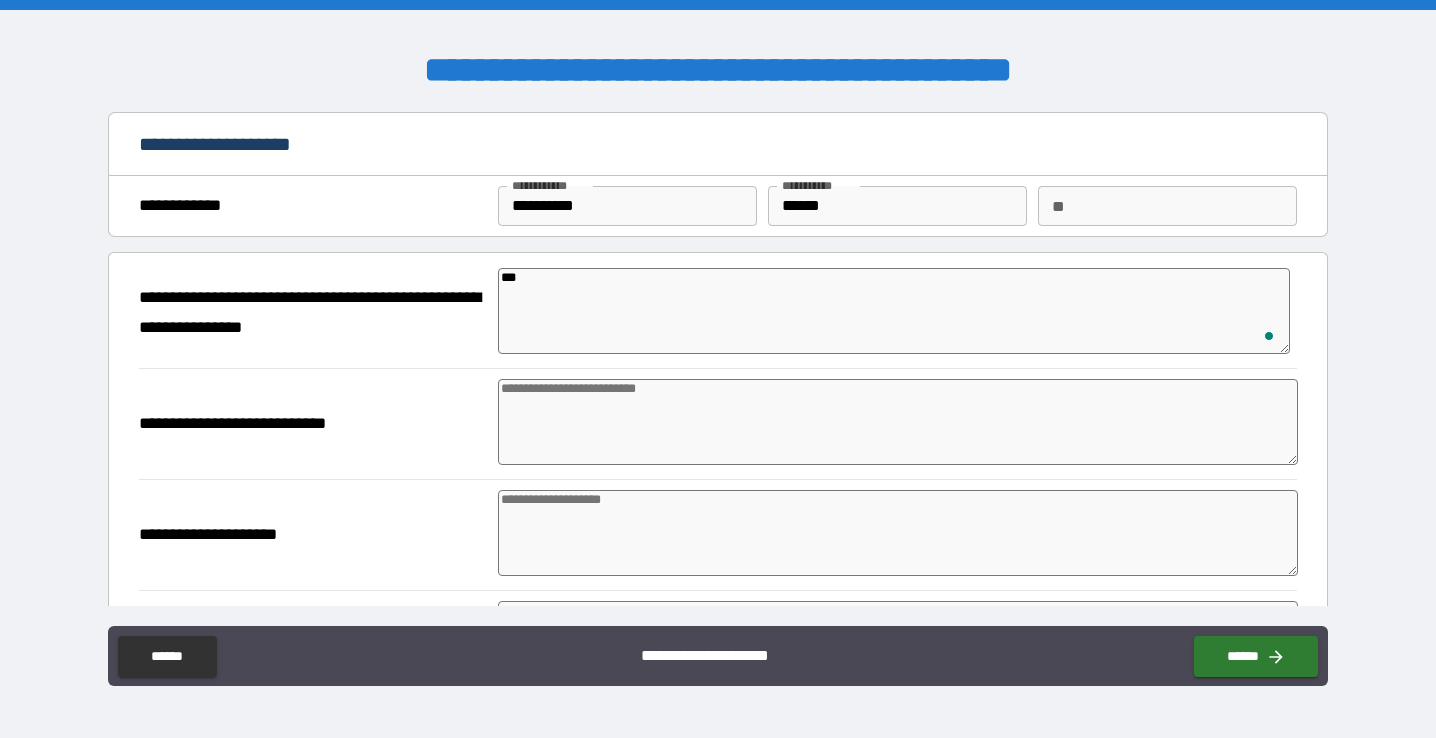 type on "*" 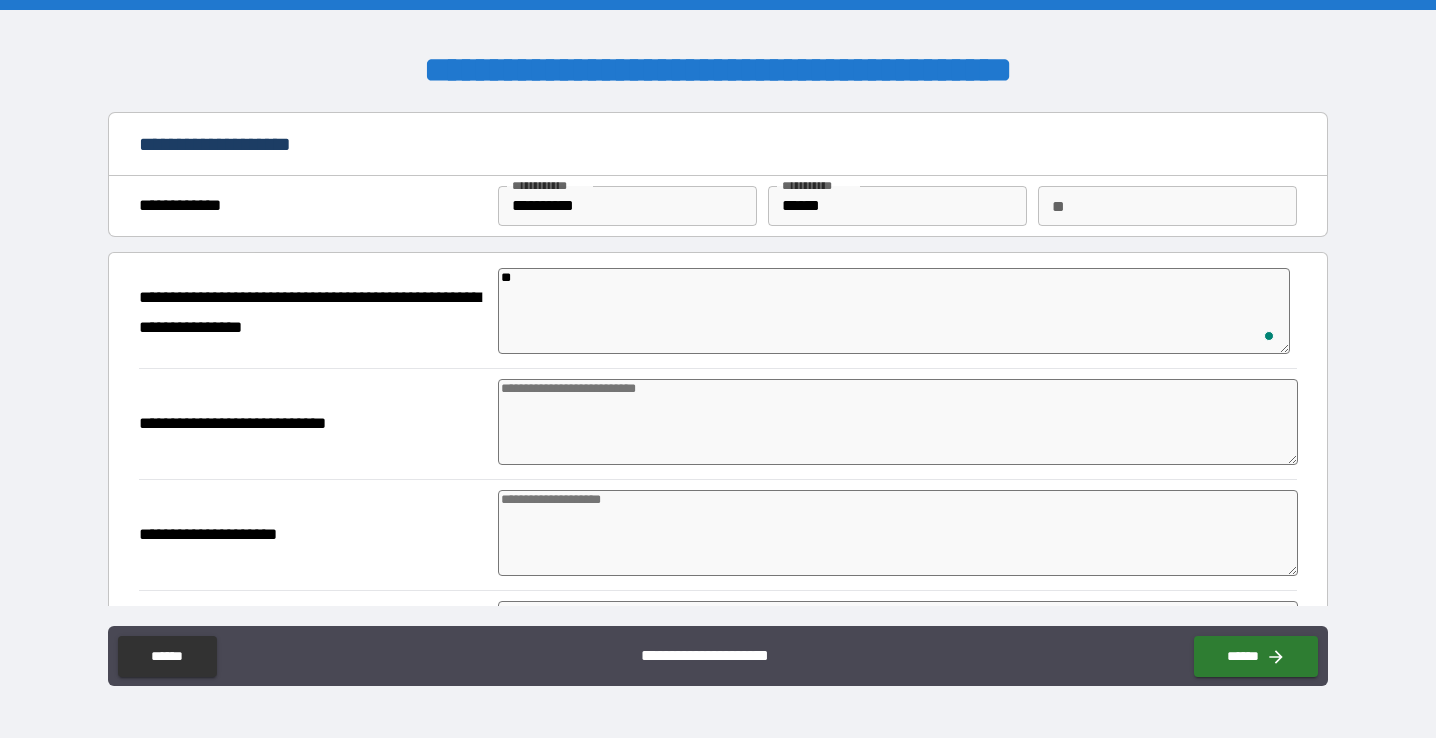 type on "*" 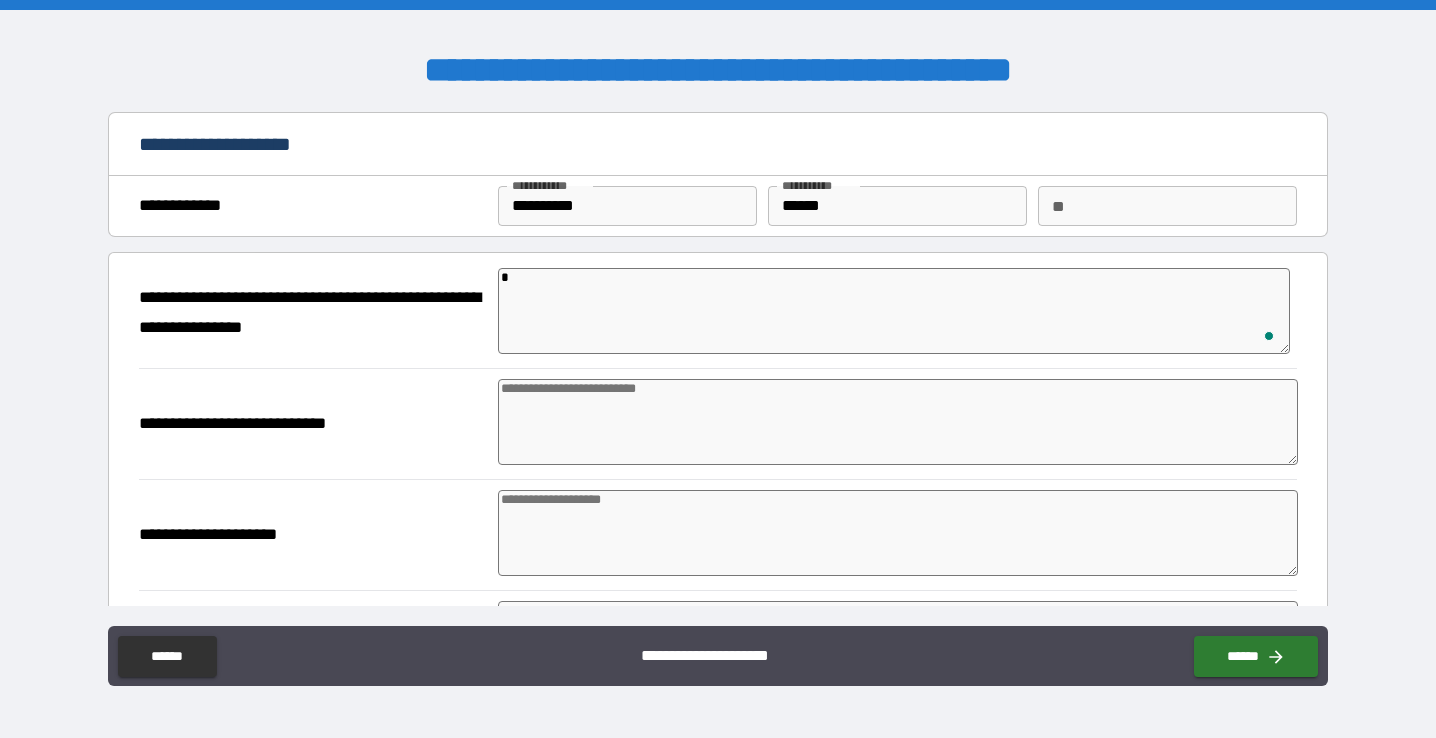 type on "*" 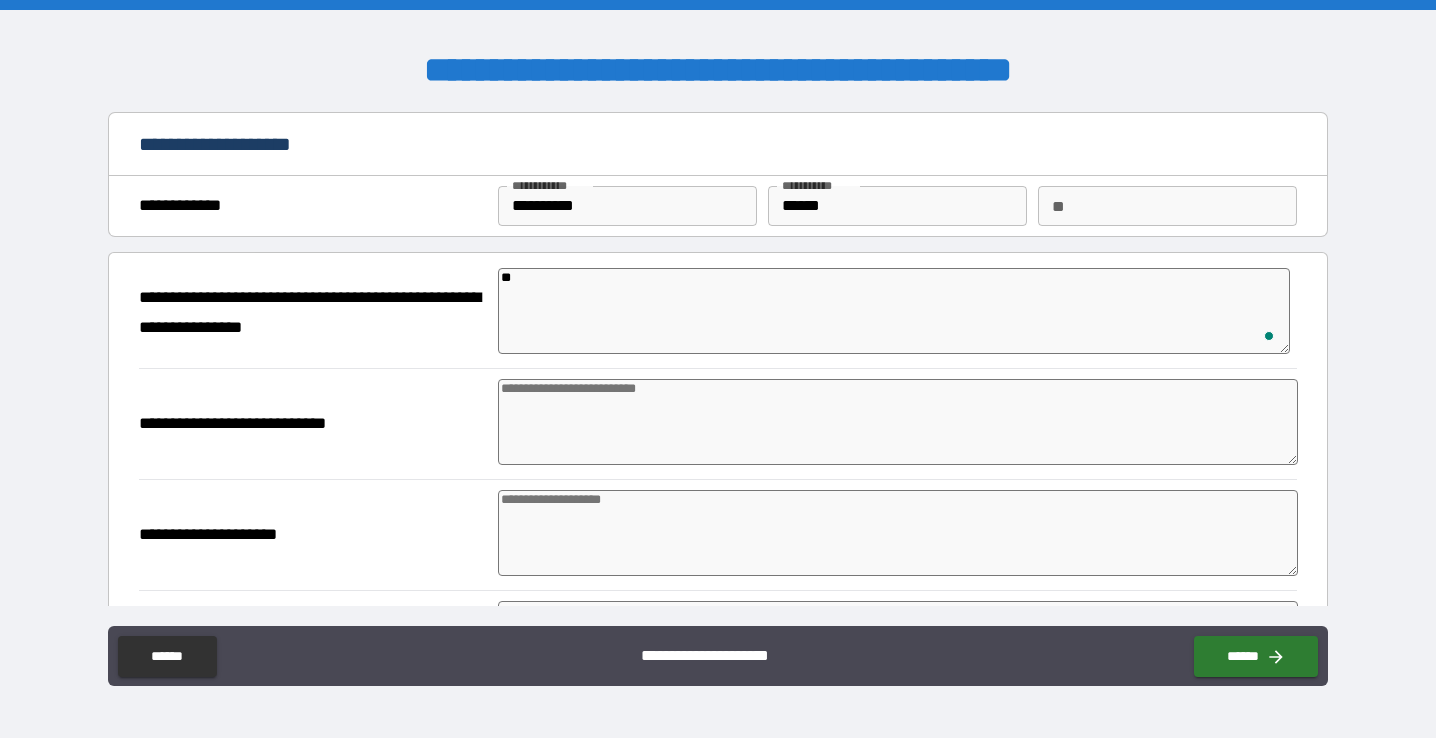 type on "*" 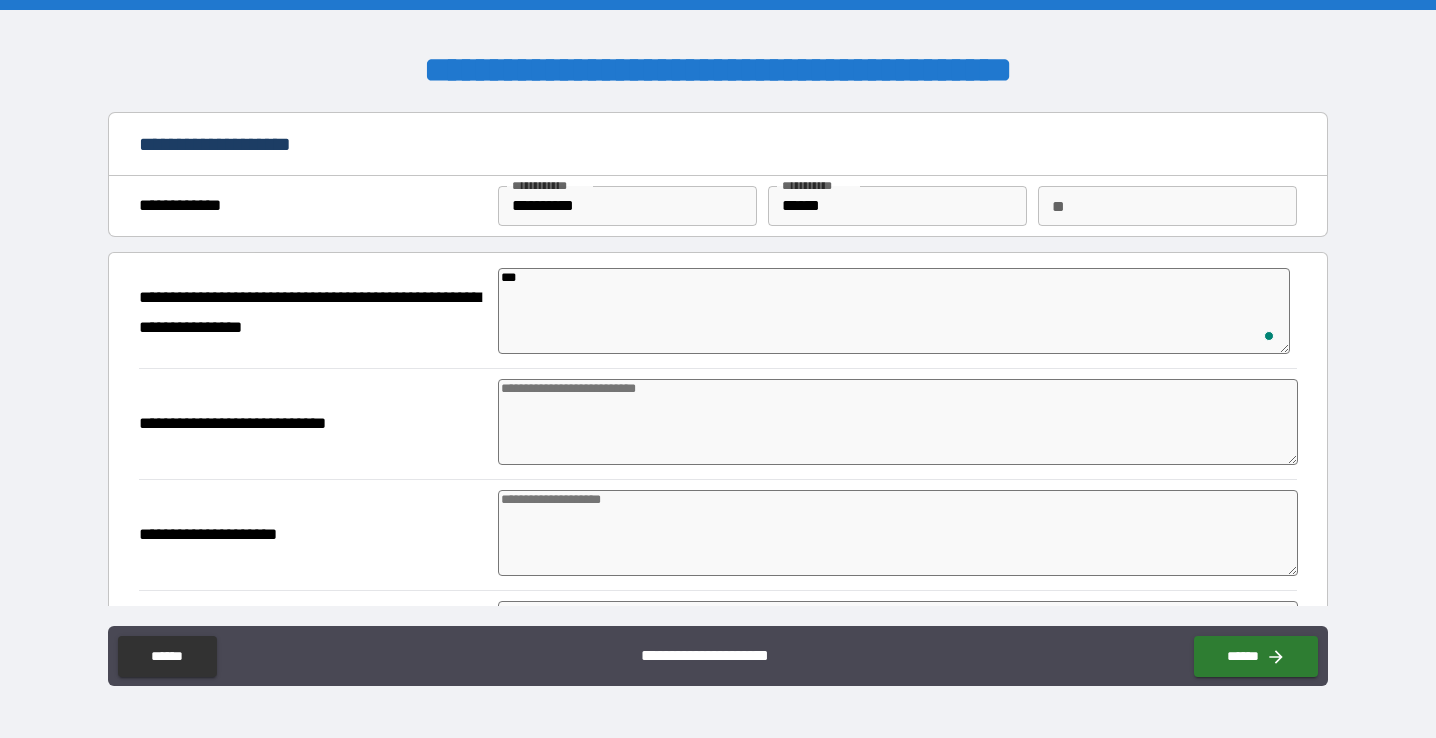 type on "***" 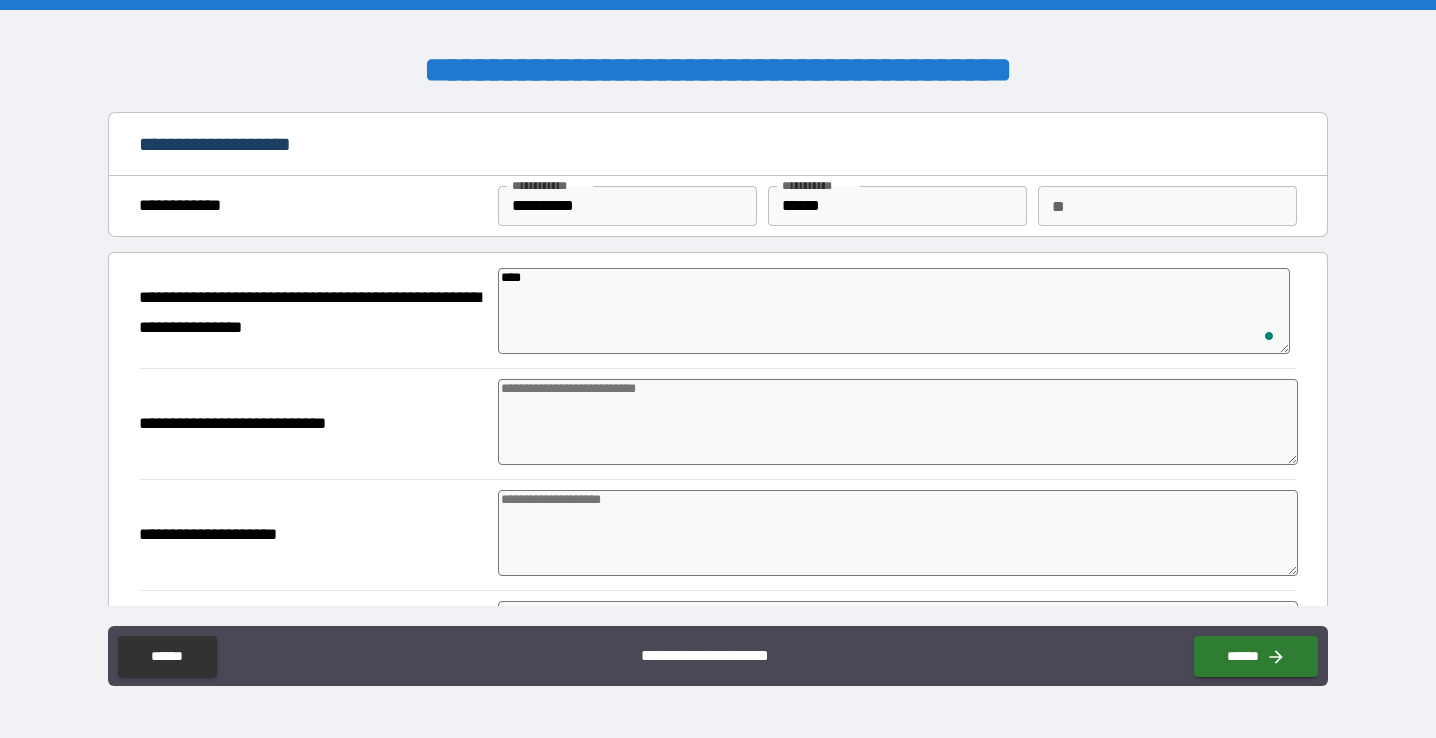 type on "*" 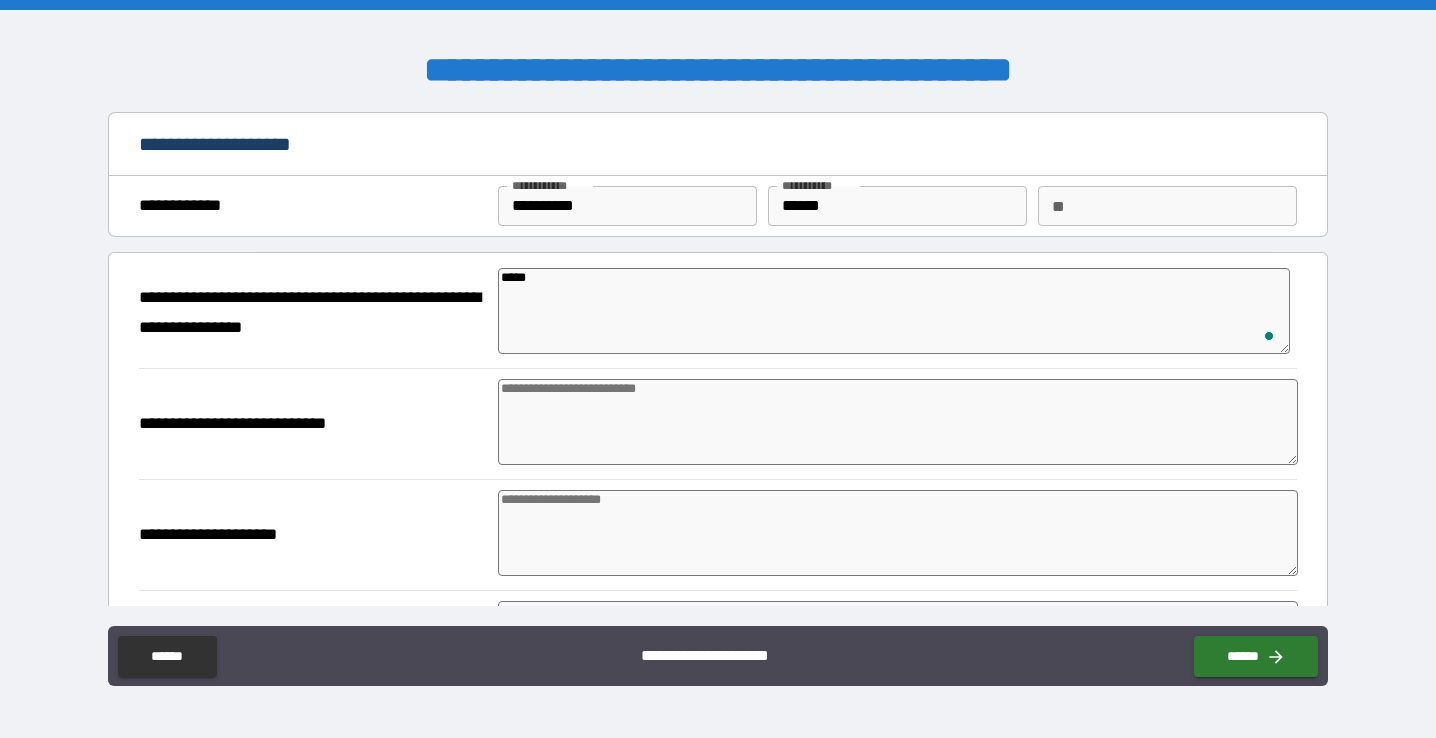 type on "******" 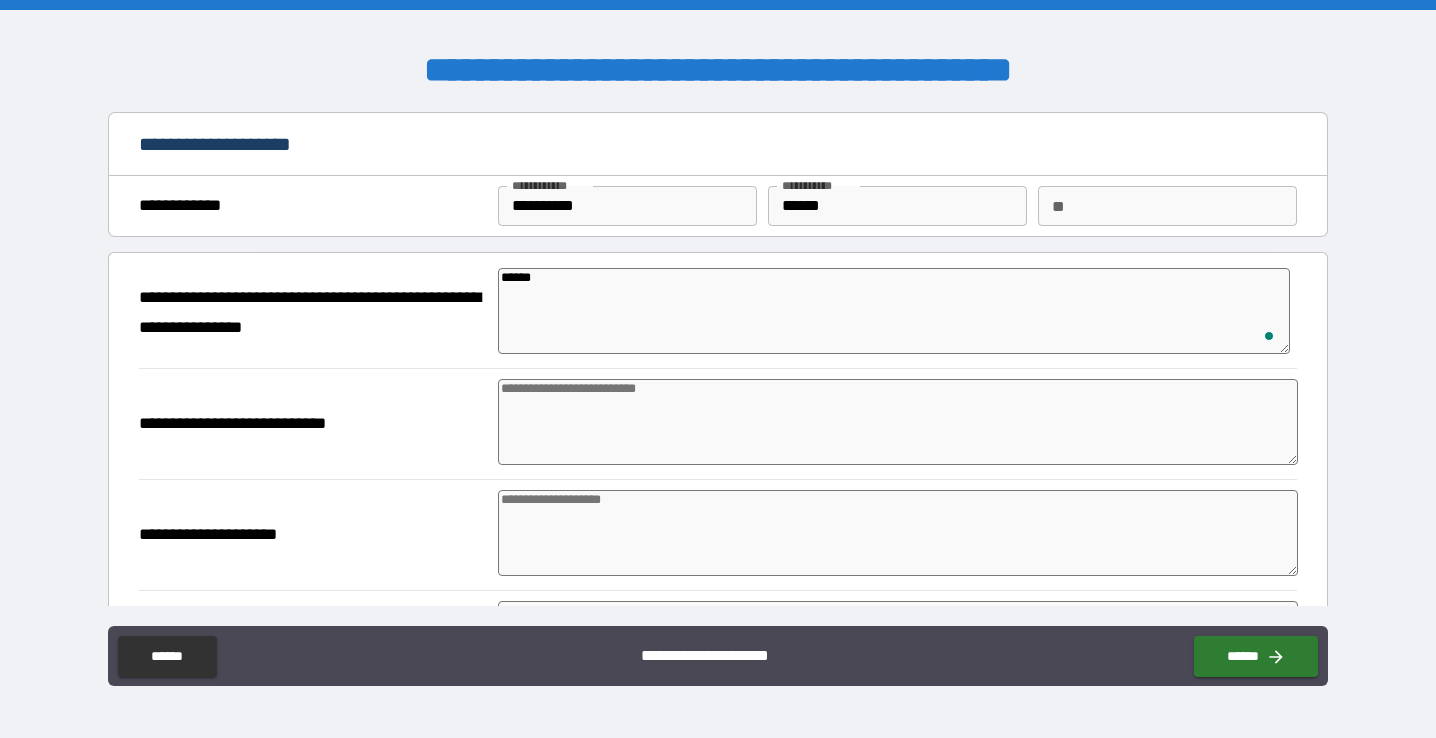 type on "*******" 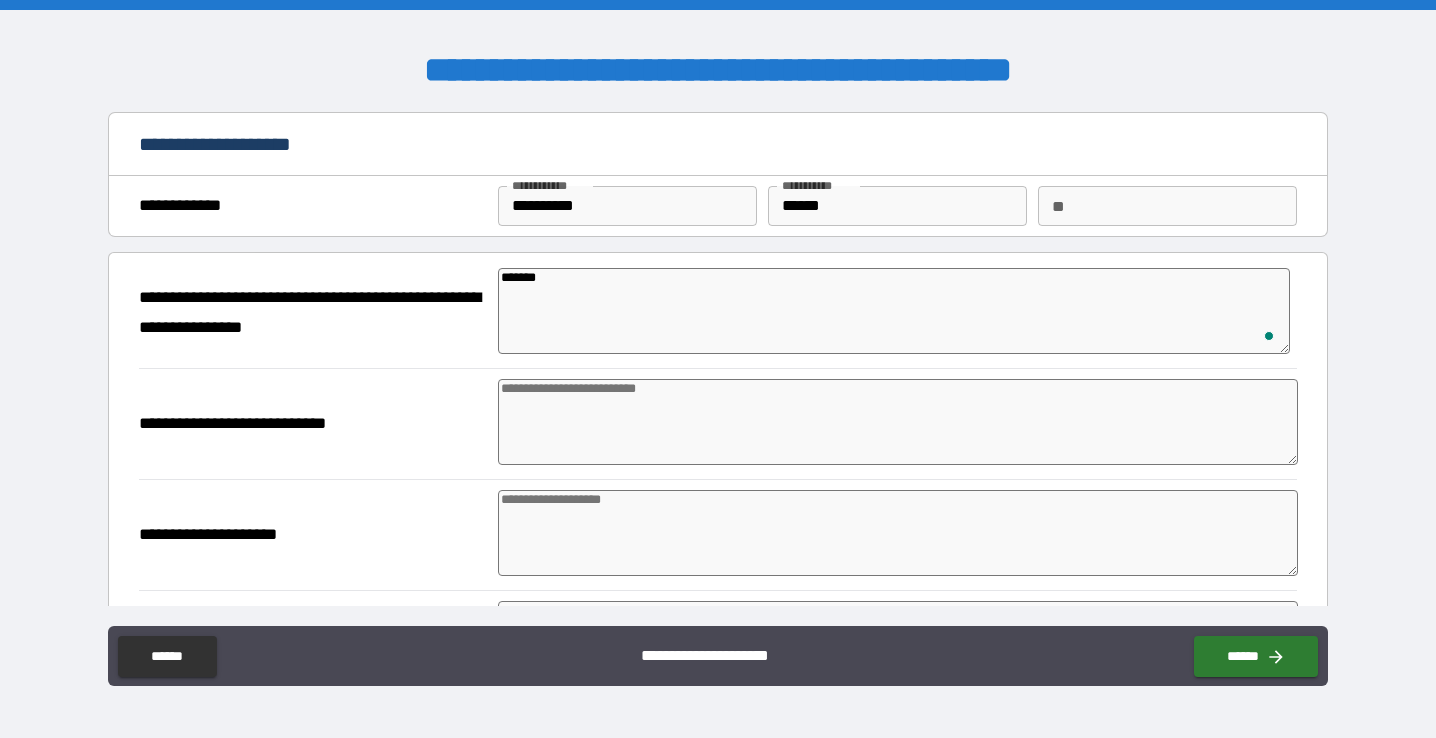 type on "********" 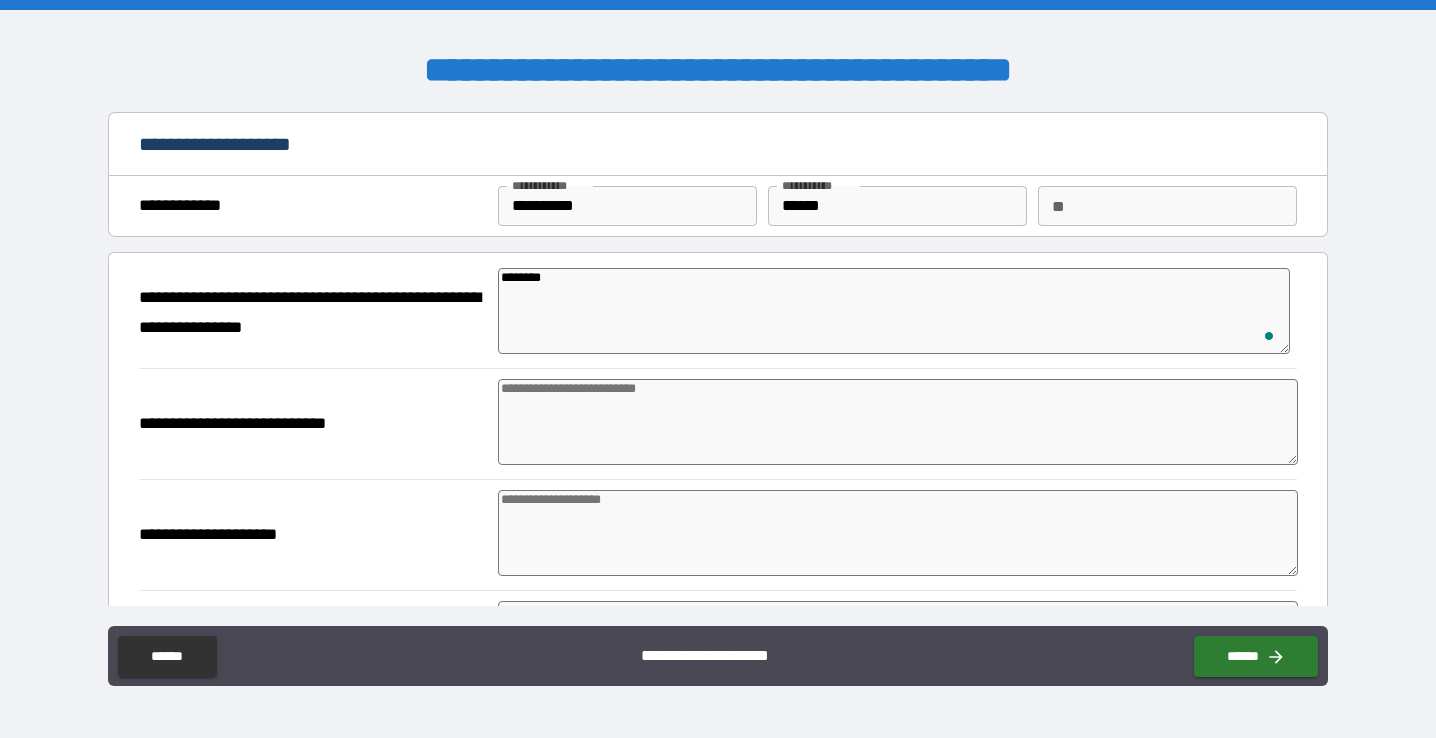 type on "*********" 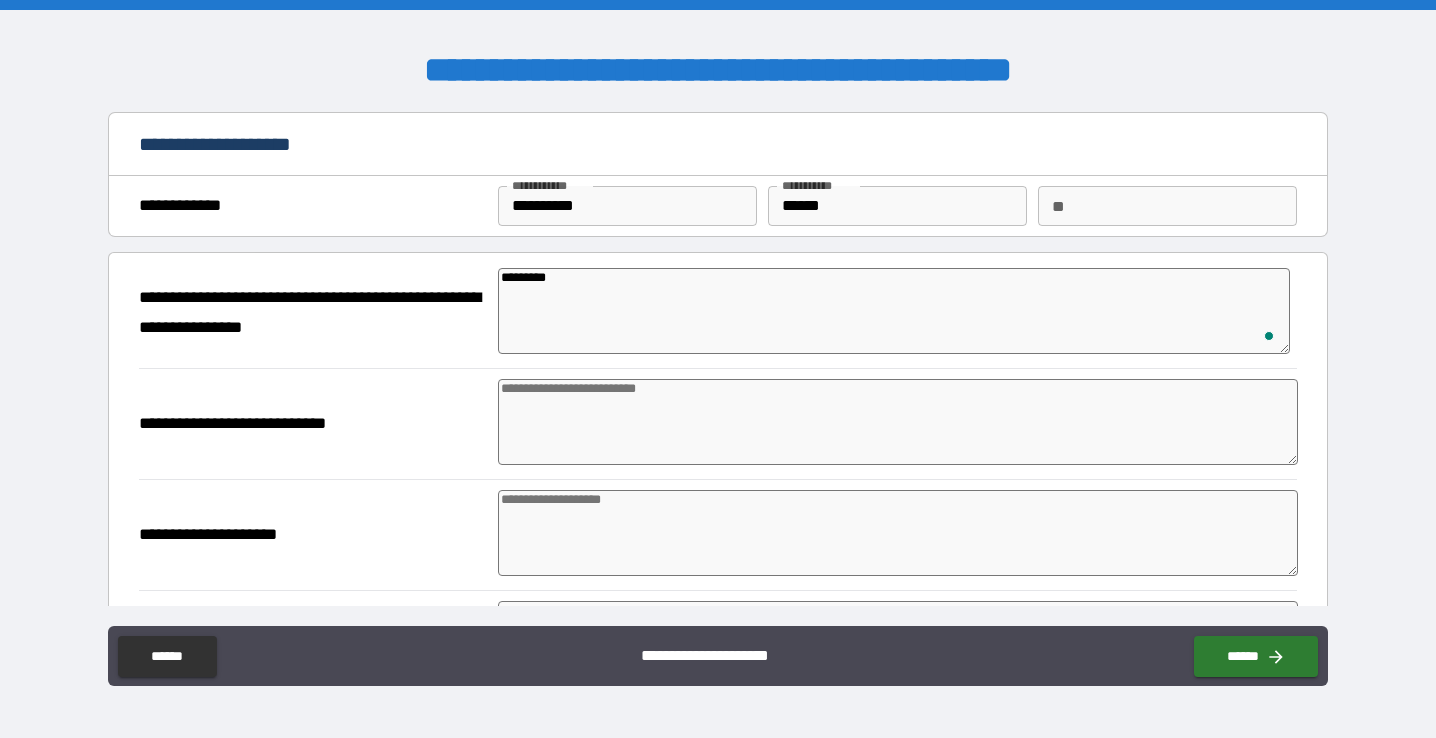 type on "*" 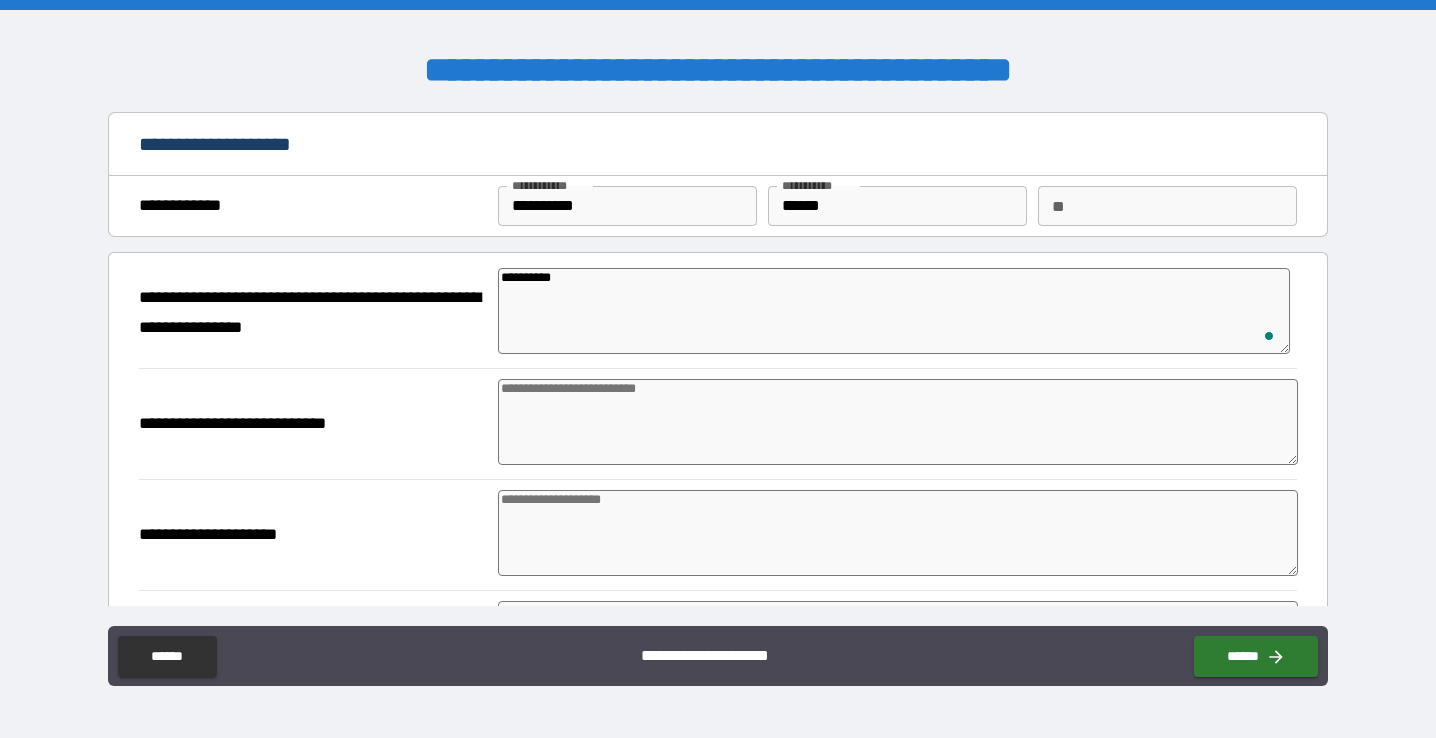 type on "*" 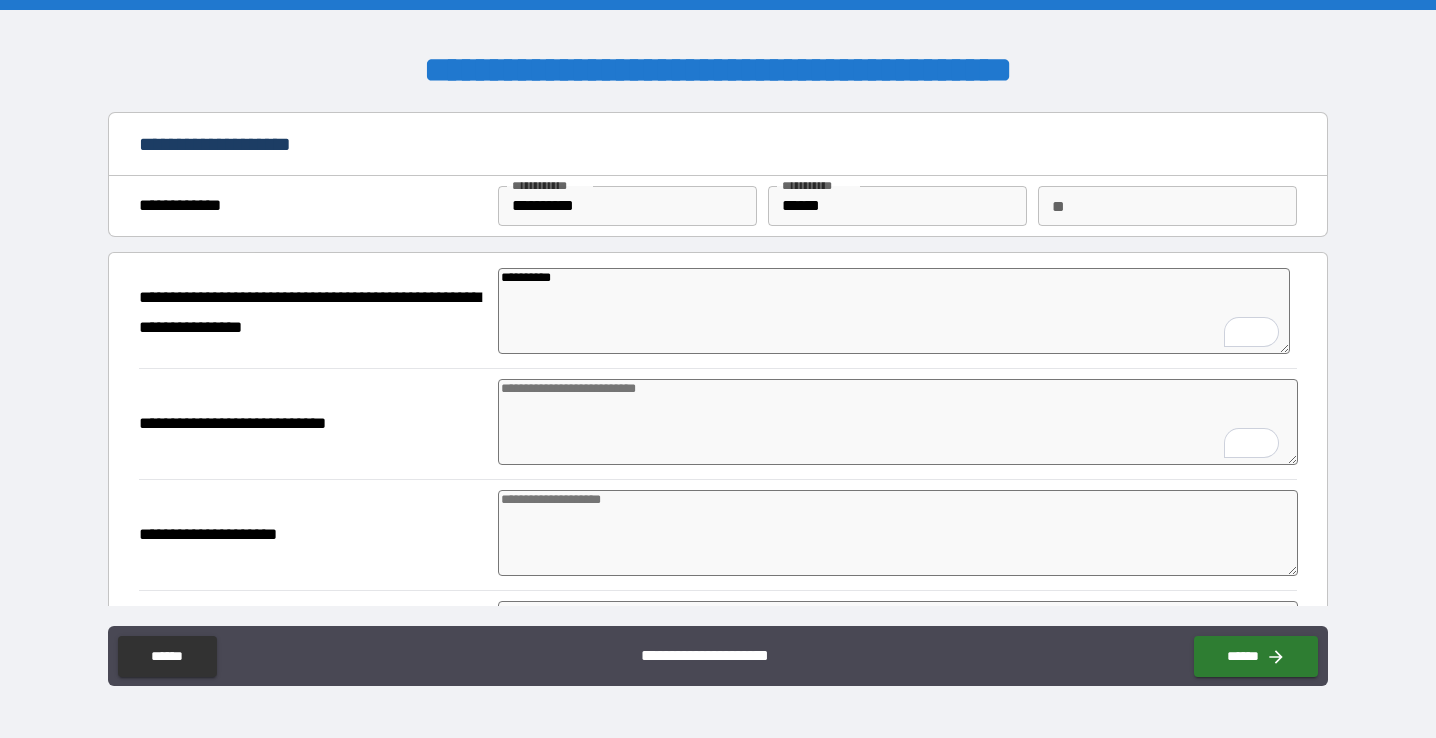 type on "**********" 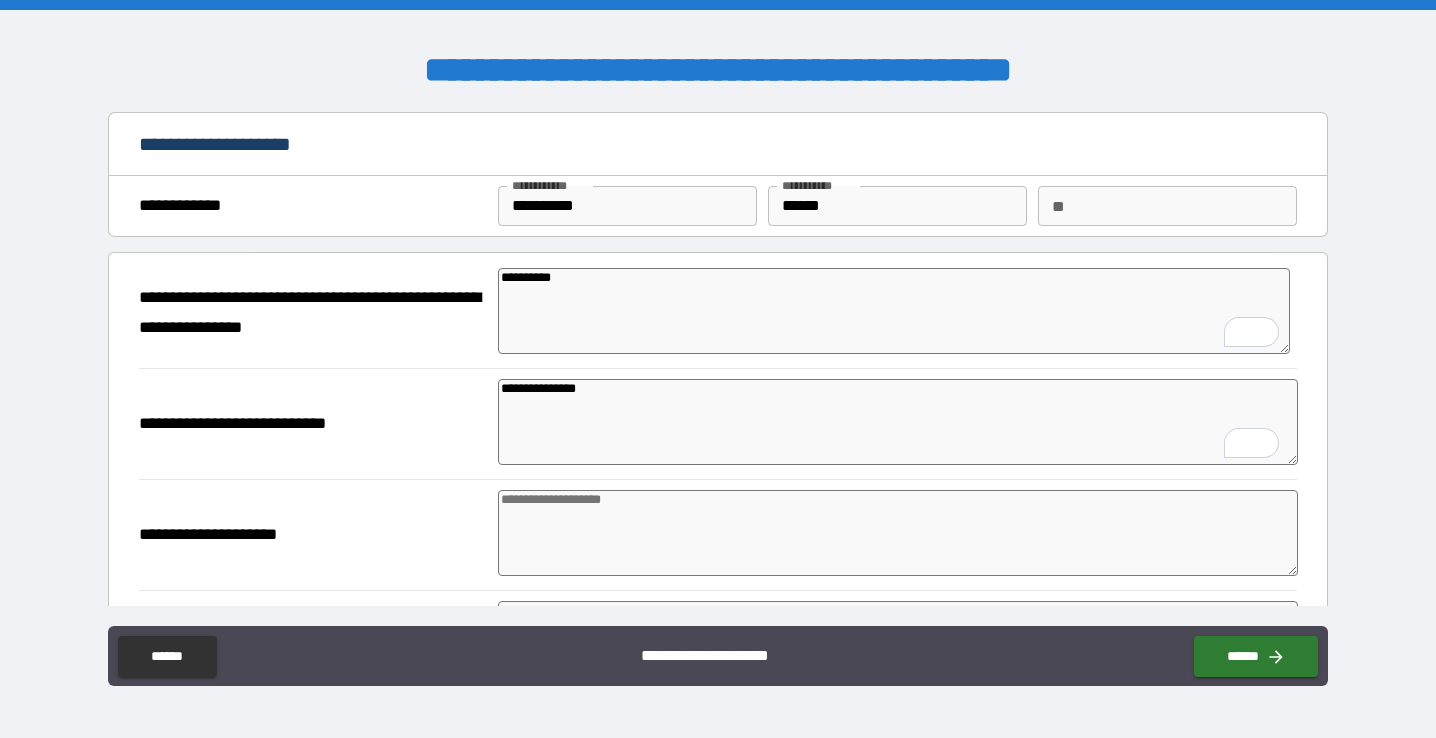 type on "*" 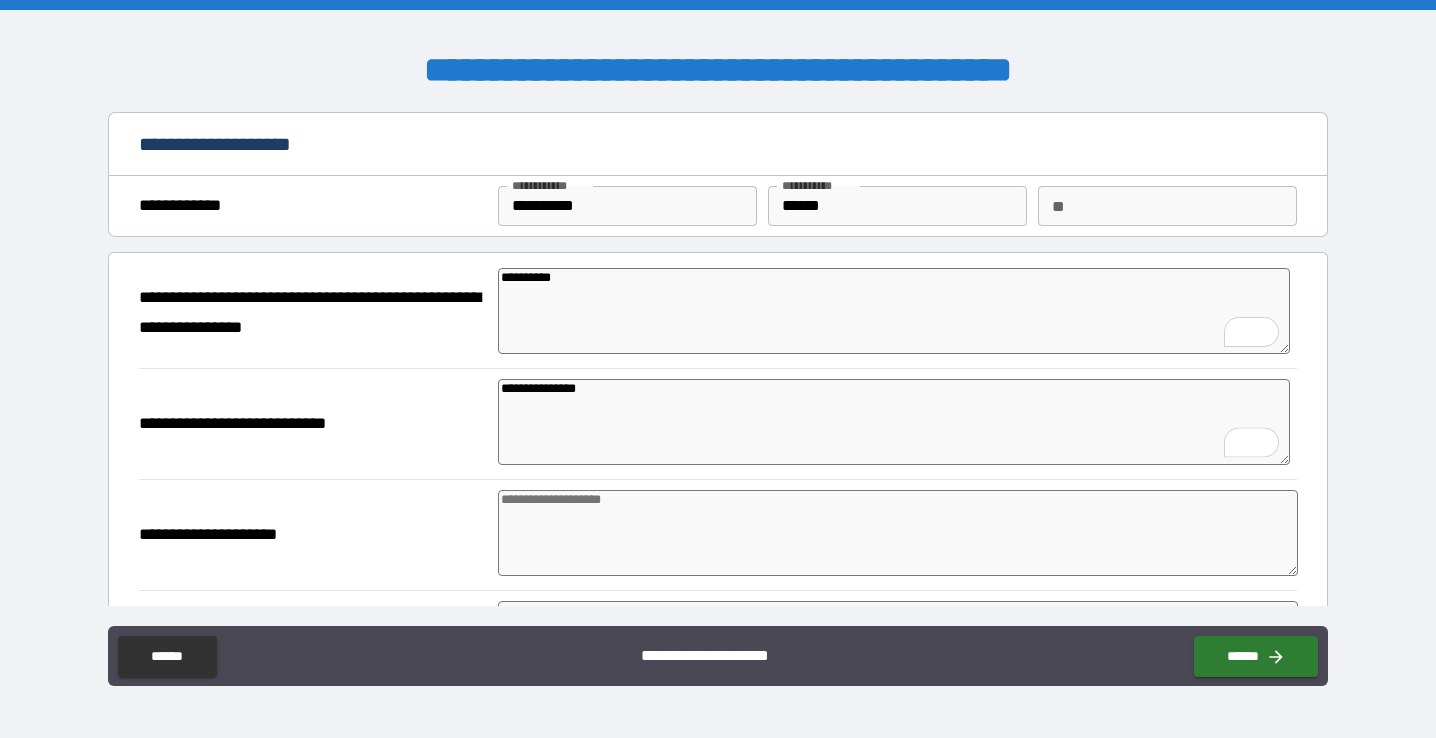 type on "*" 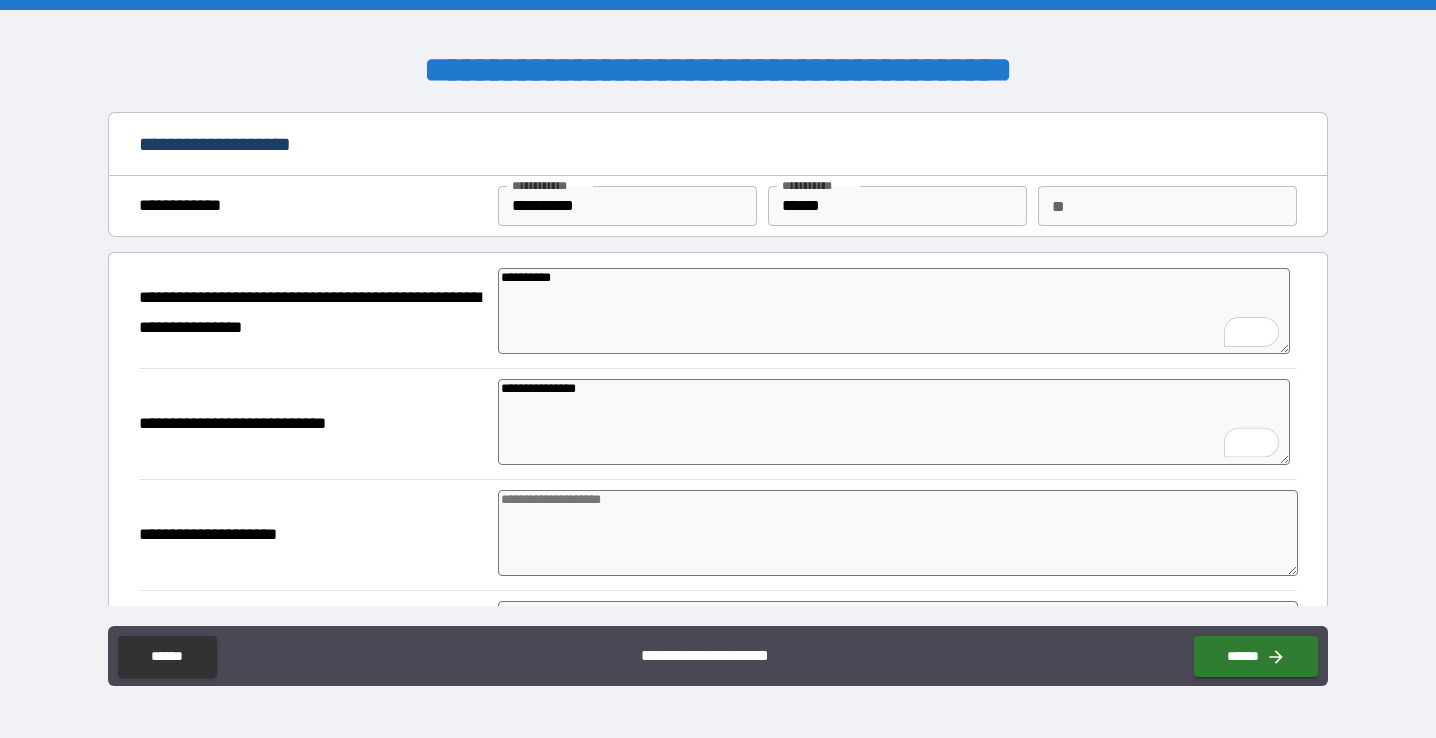 type on "**********" 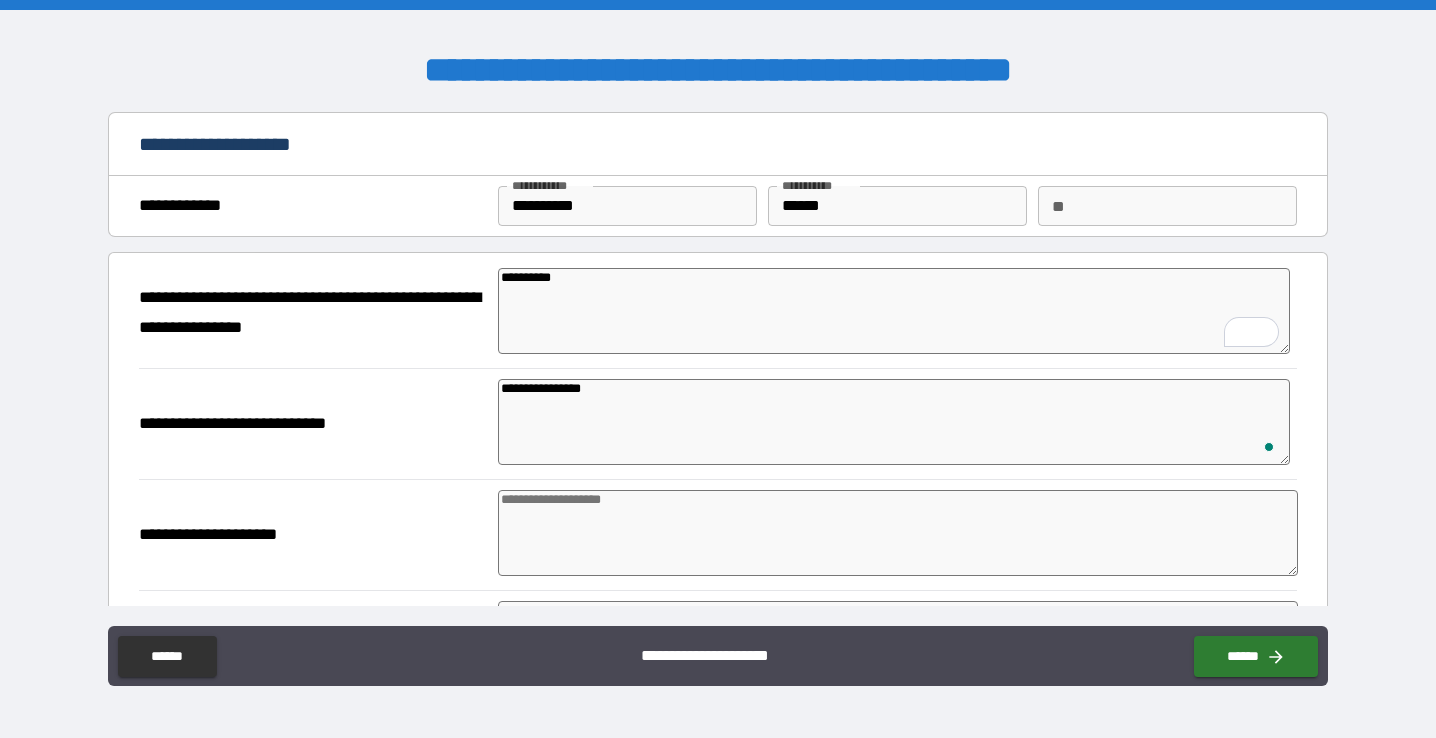 type on "*" 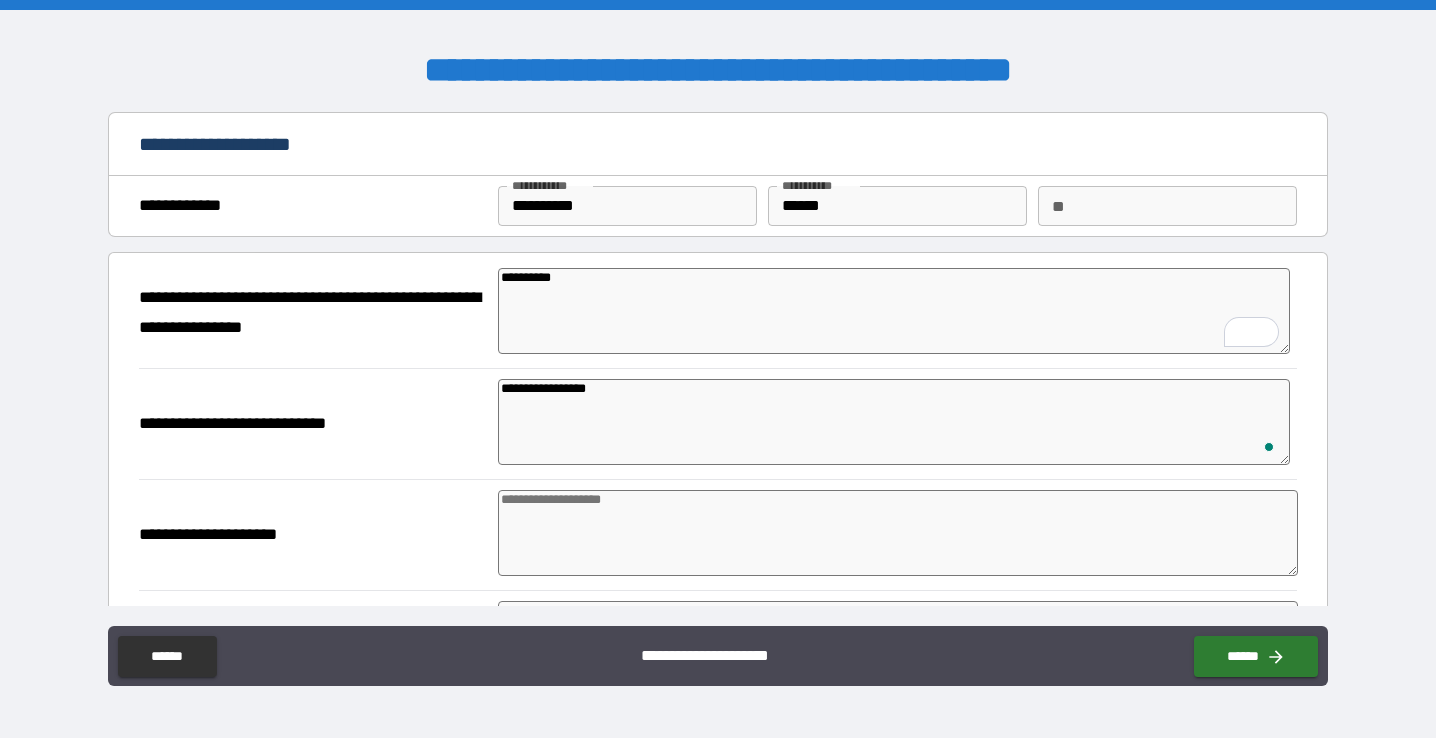 type on "*" 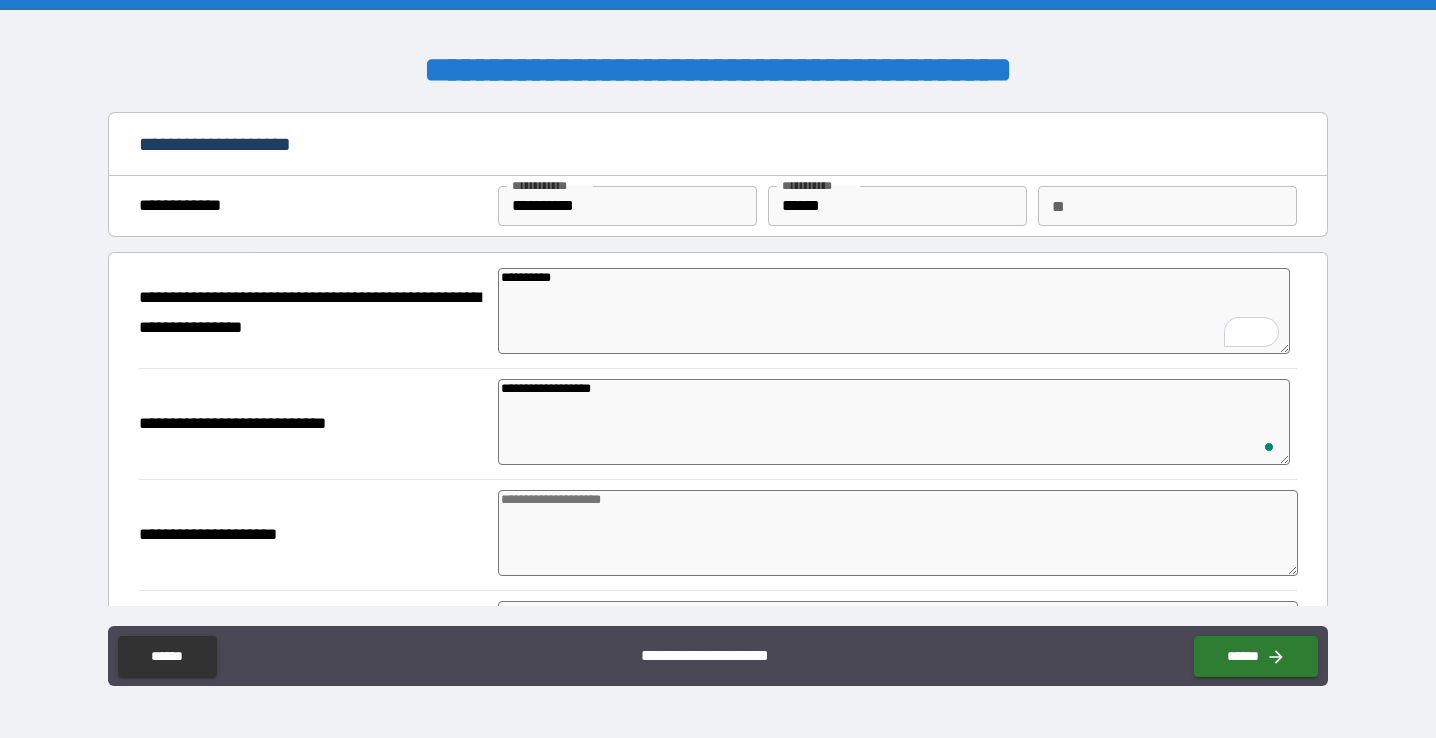 type on "*" 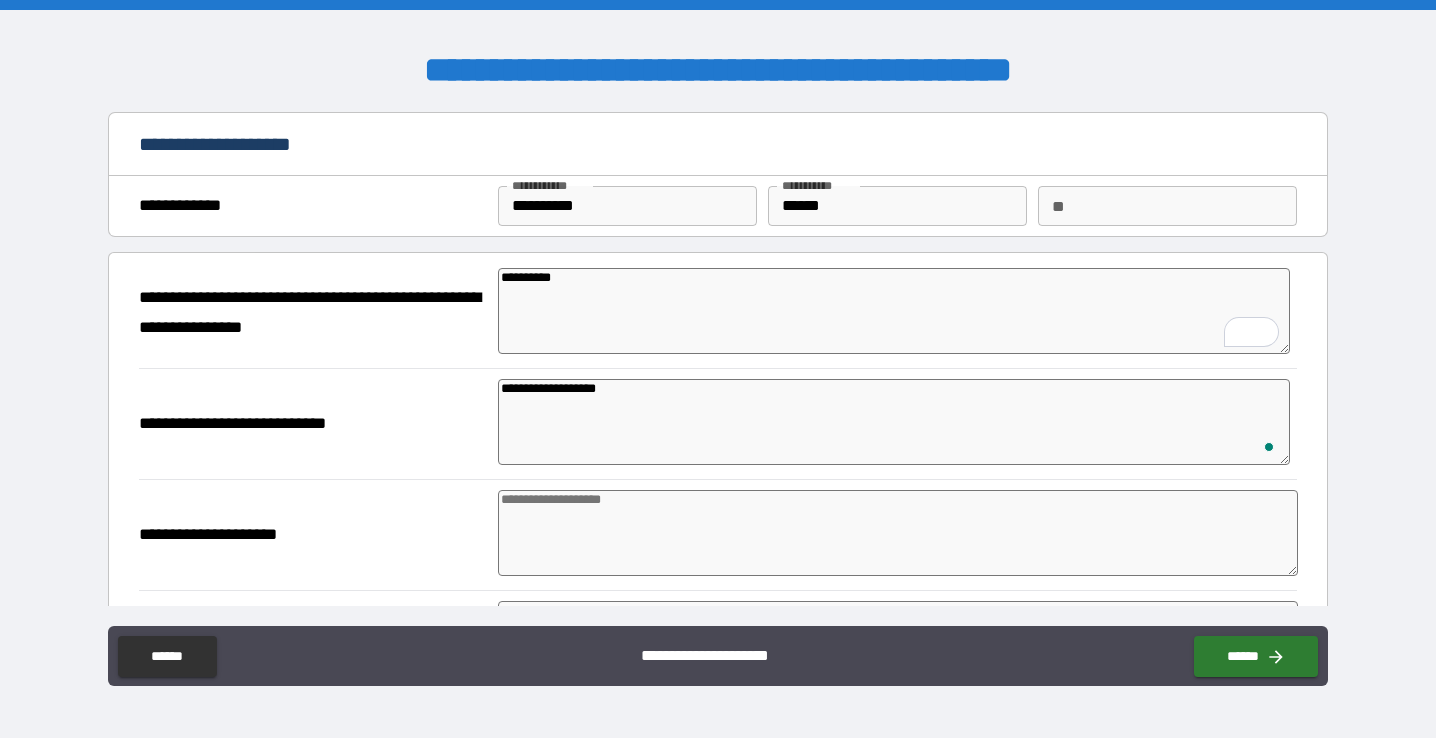 type on "*" 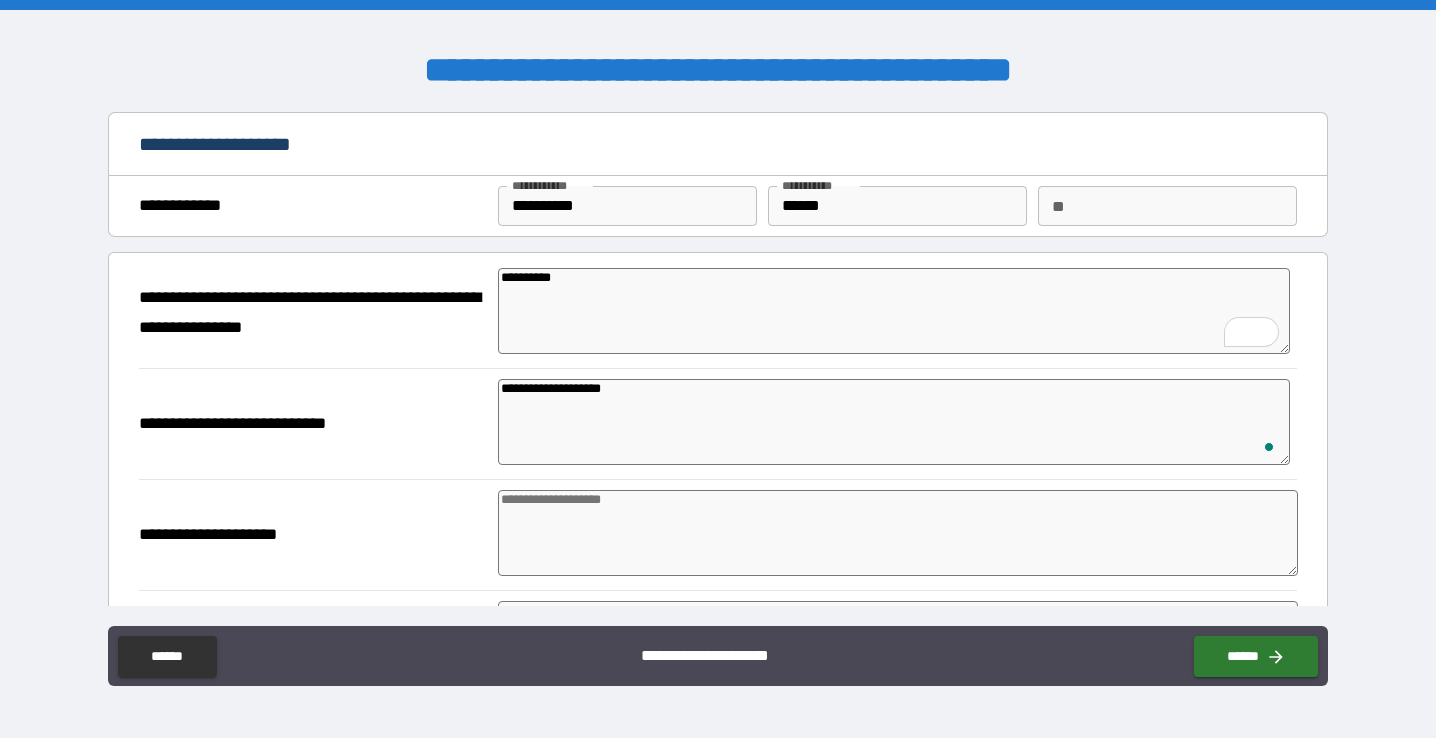type on "*" 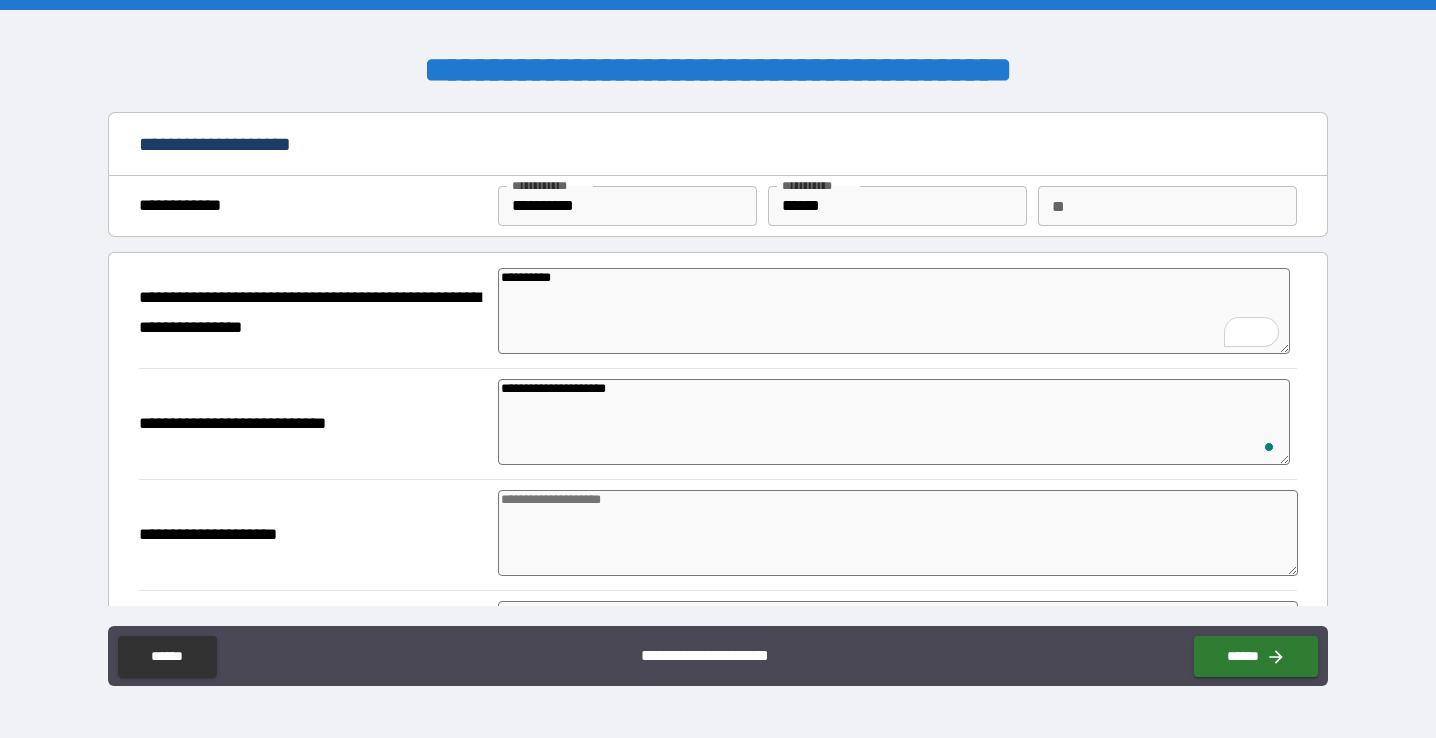 type on "*" 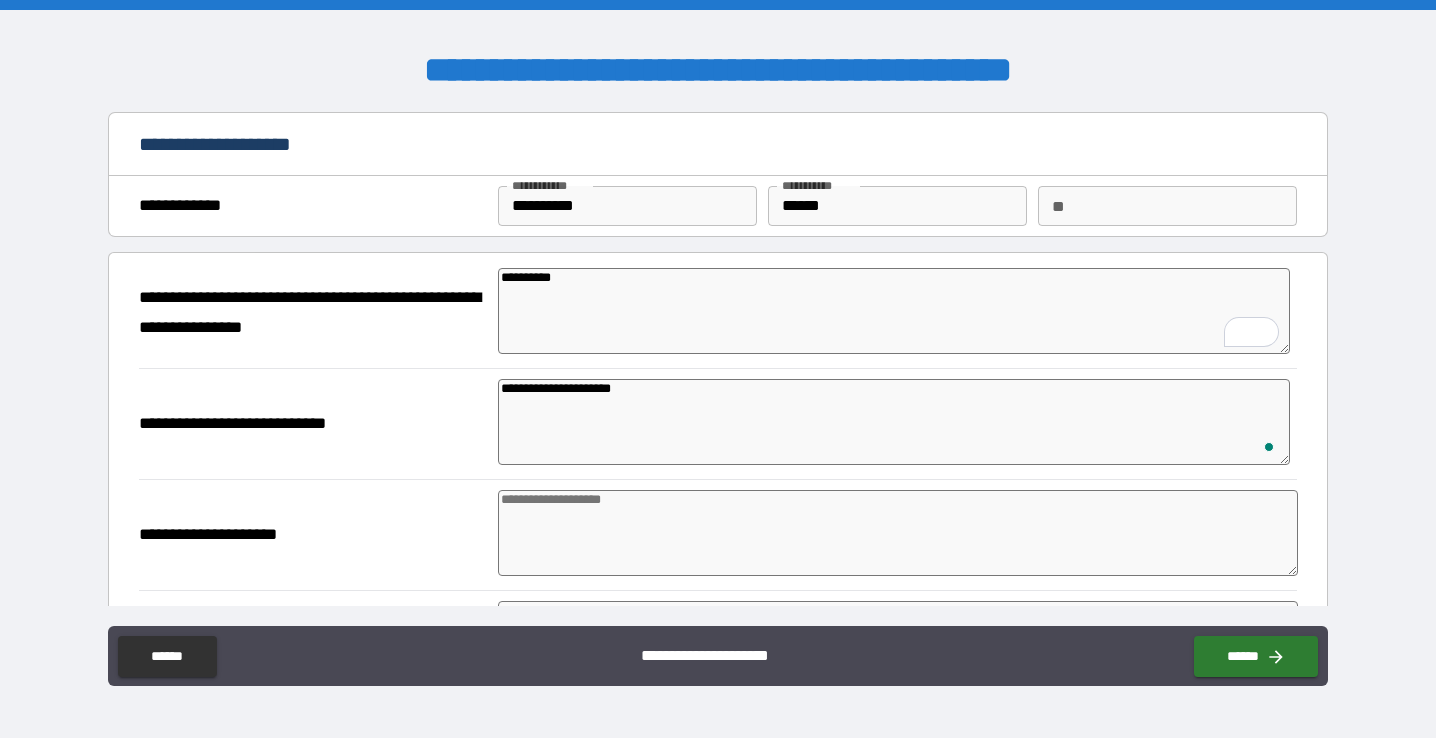 type on "*" 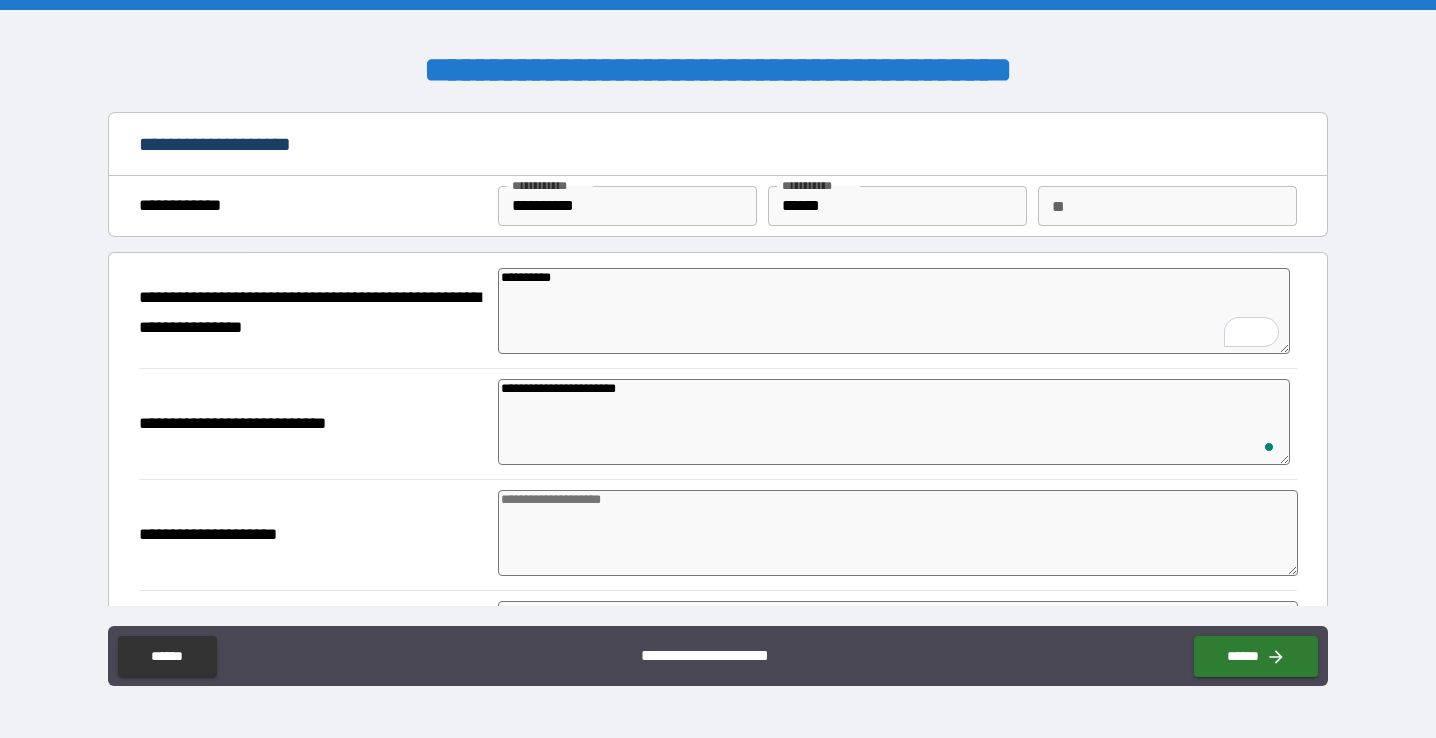 type on "*" 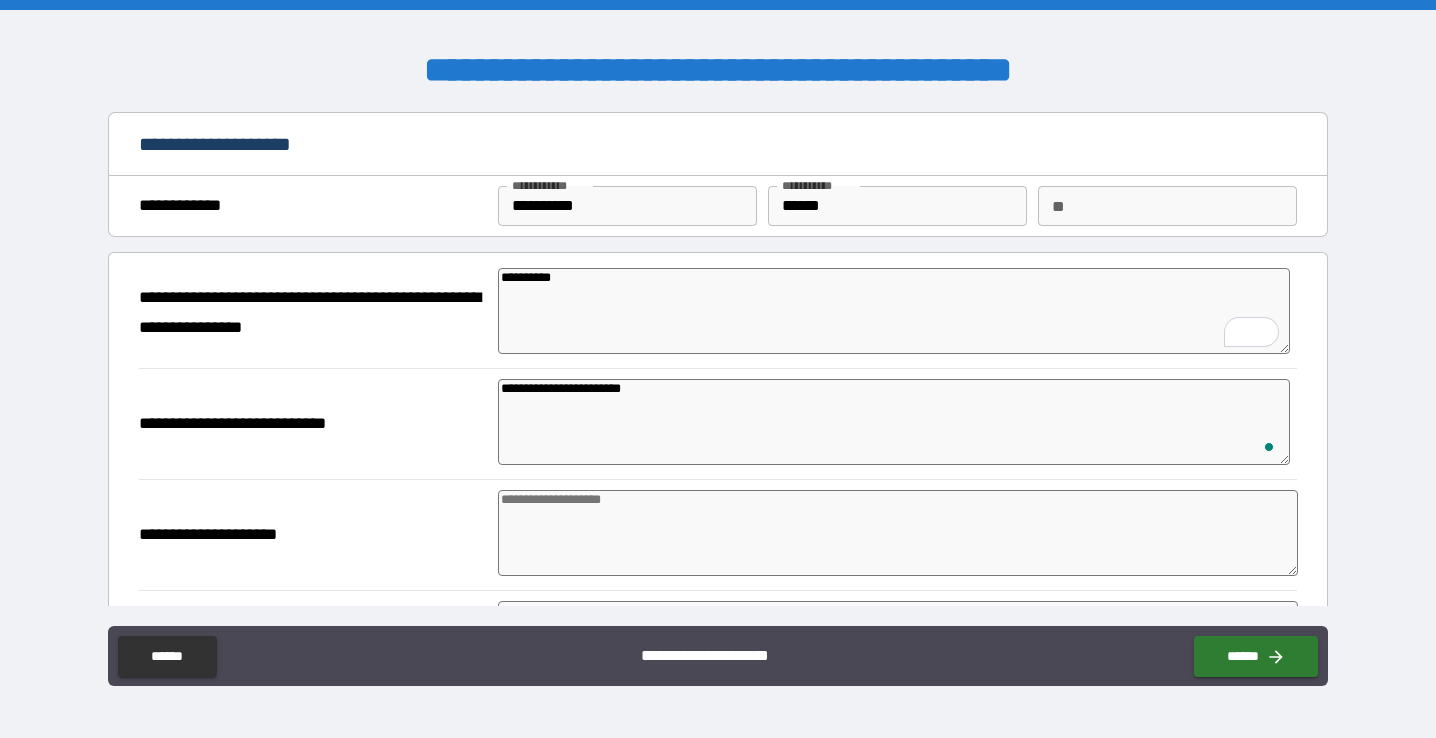 type on "*" 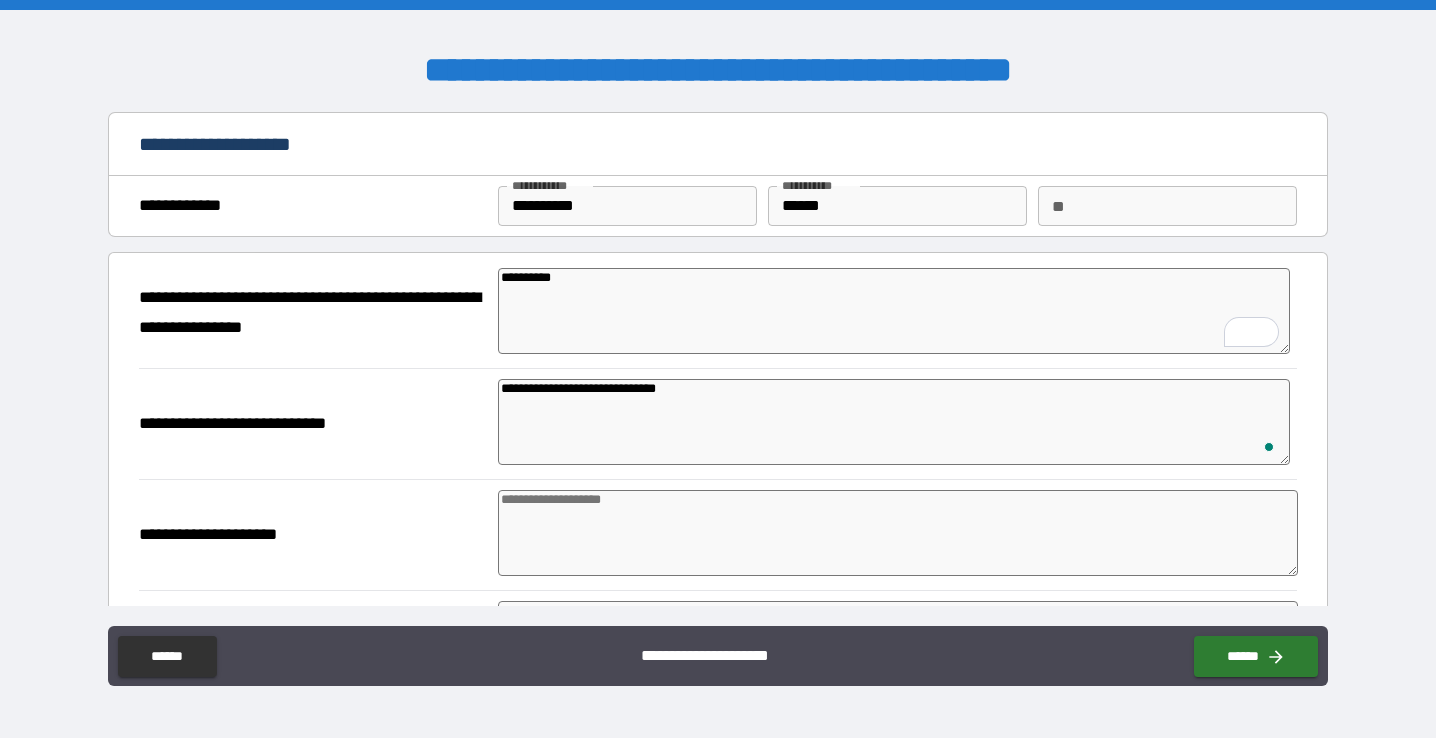 scroll, scrollTop: 111, scrollLeft: 0, axis: vertical 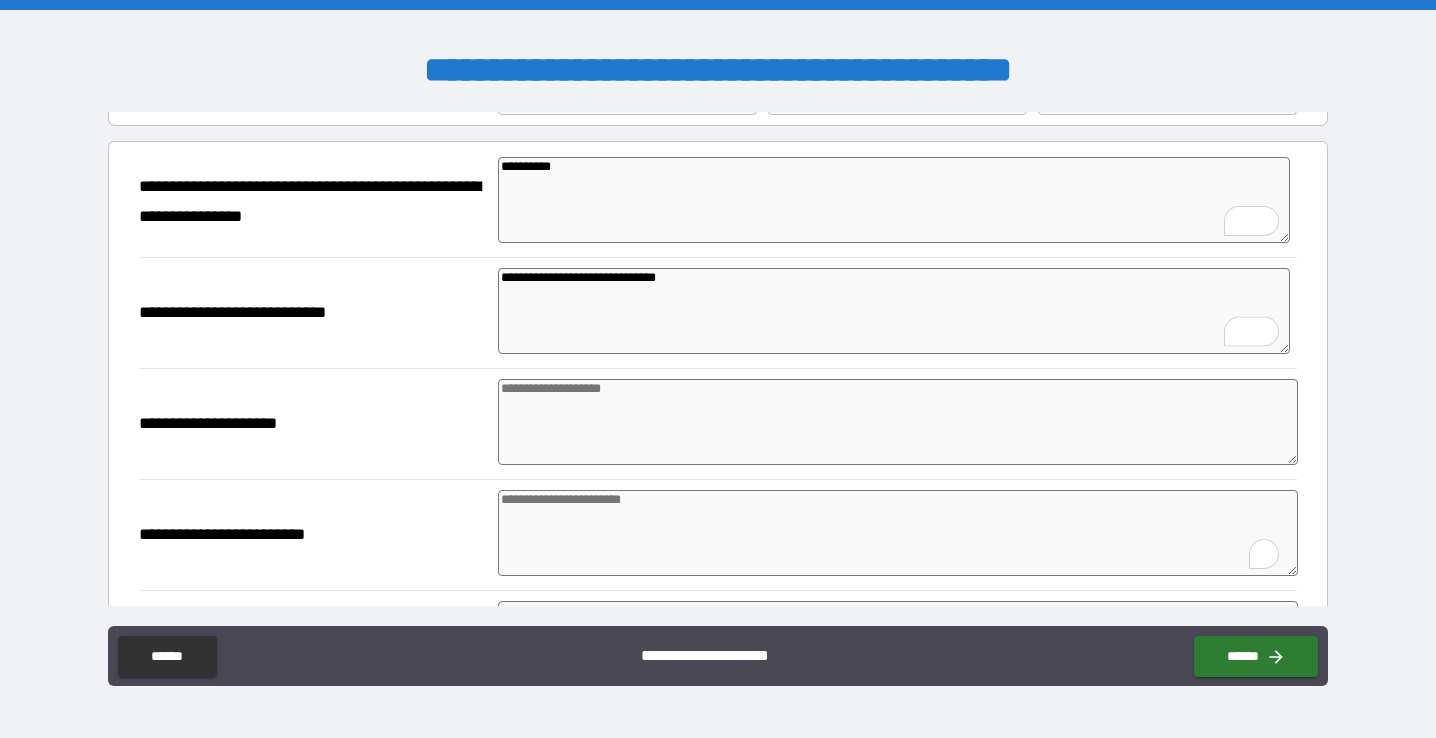 click at bounding box center (898, 422) 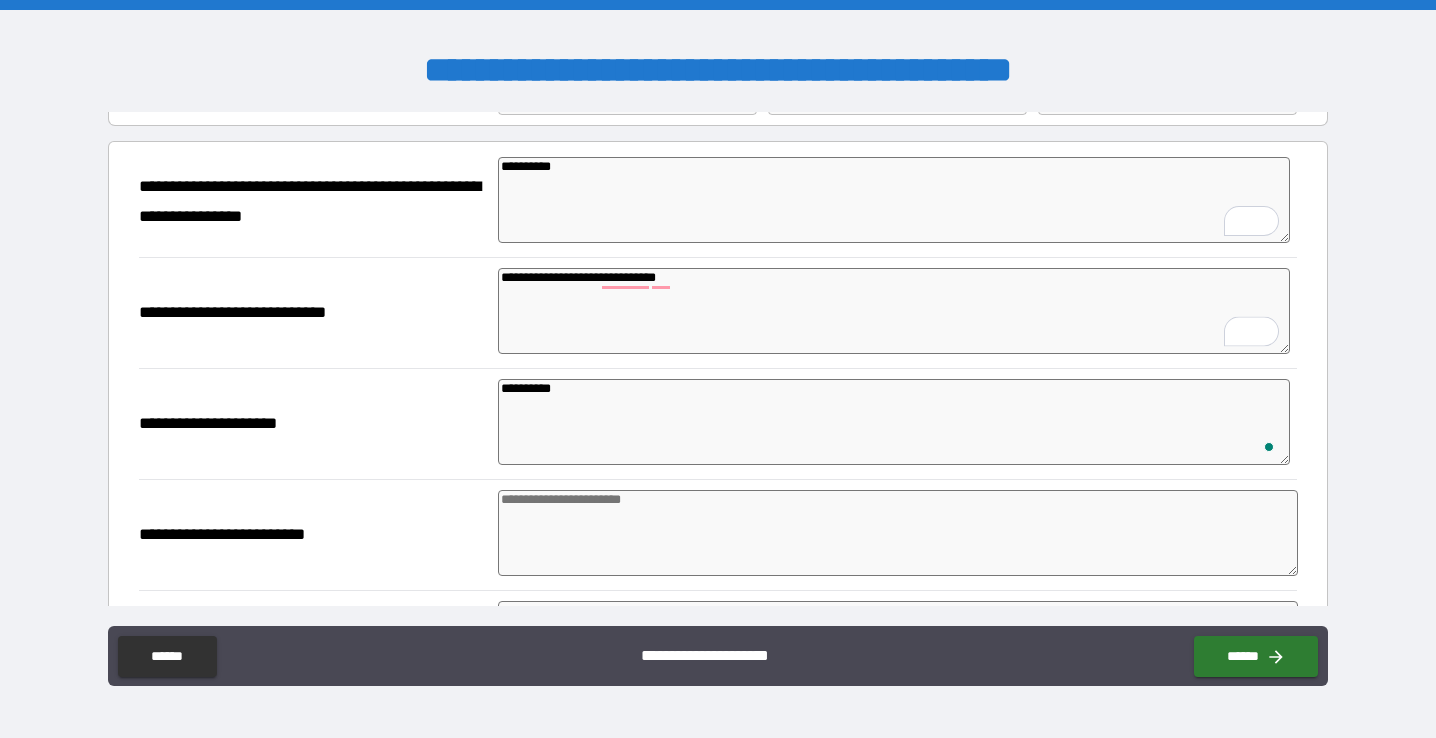 click at bounding box center (898, 533) 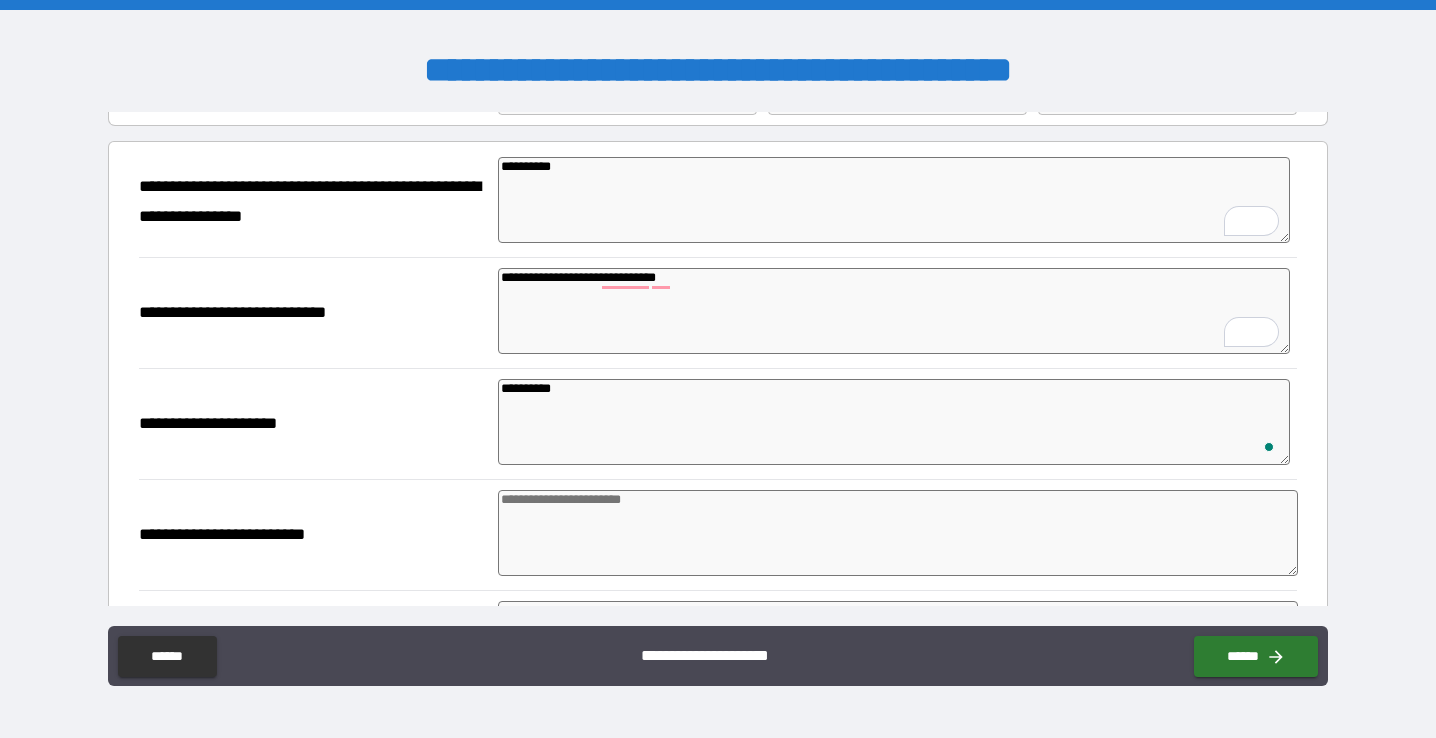 scroll, scrollTop: 111, scrollLeft: 0, axis: vertical 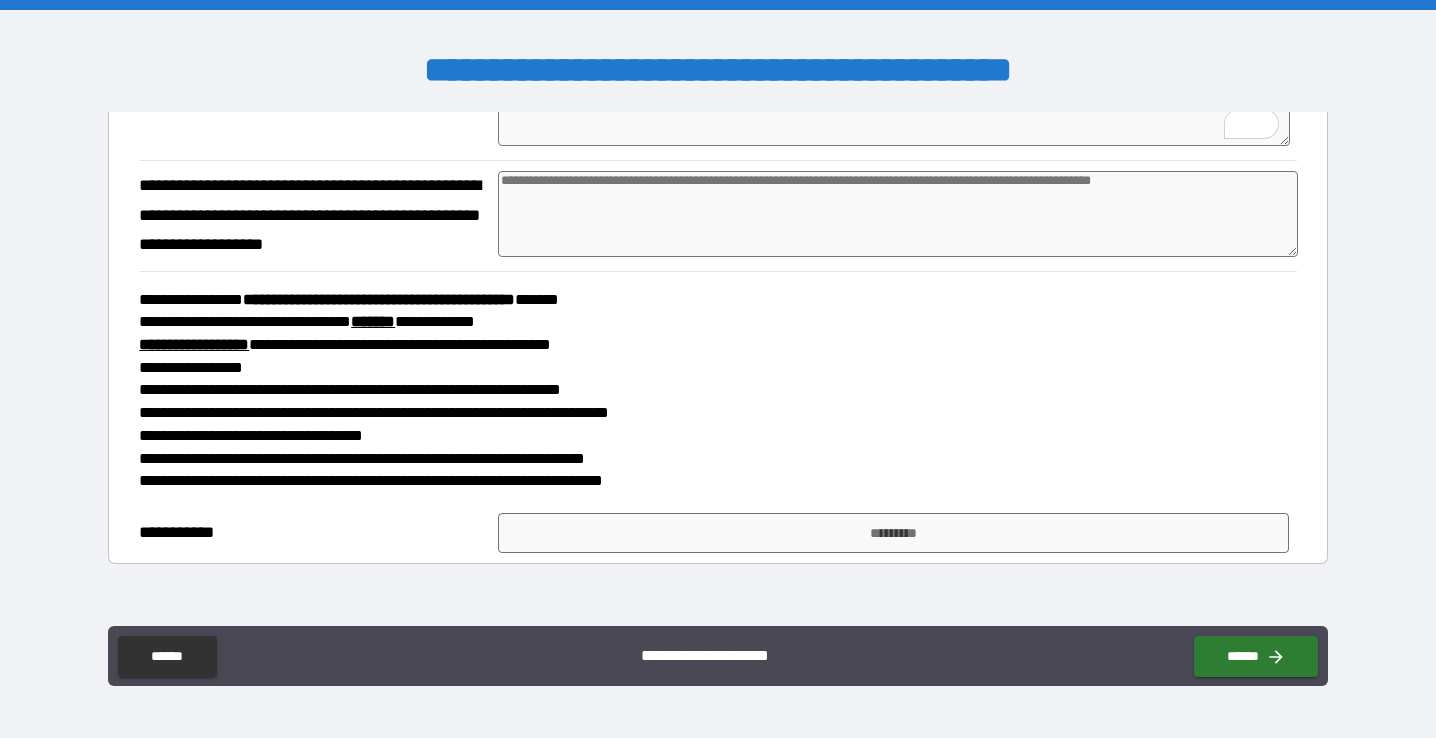 click at bounding box center [898, 214] 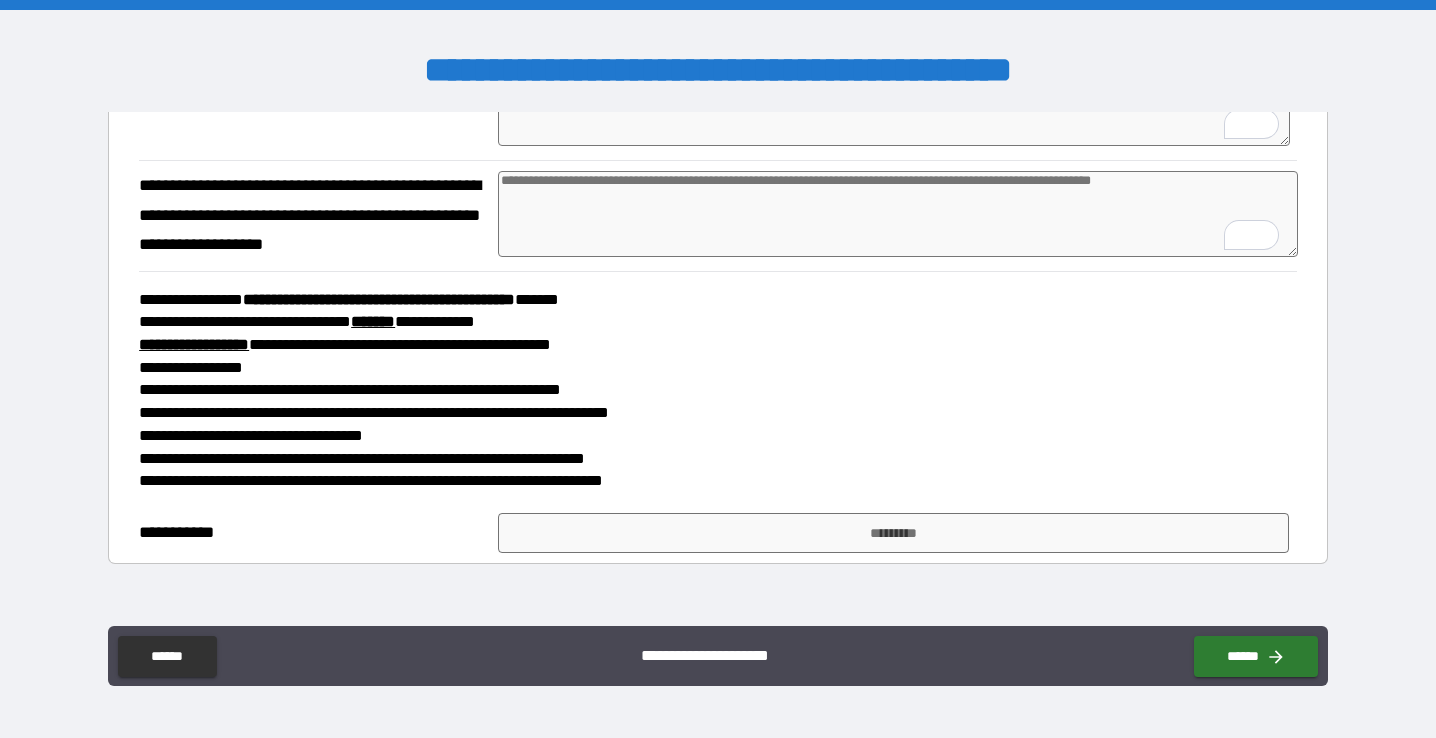 click at bounding box center [898, 214] 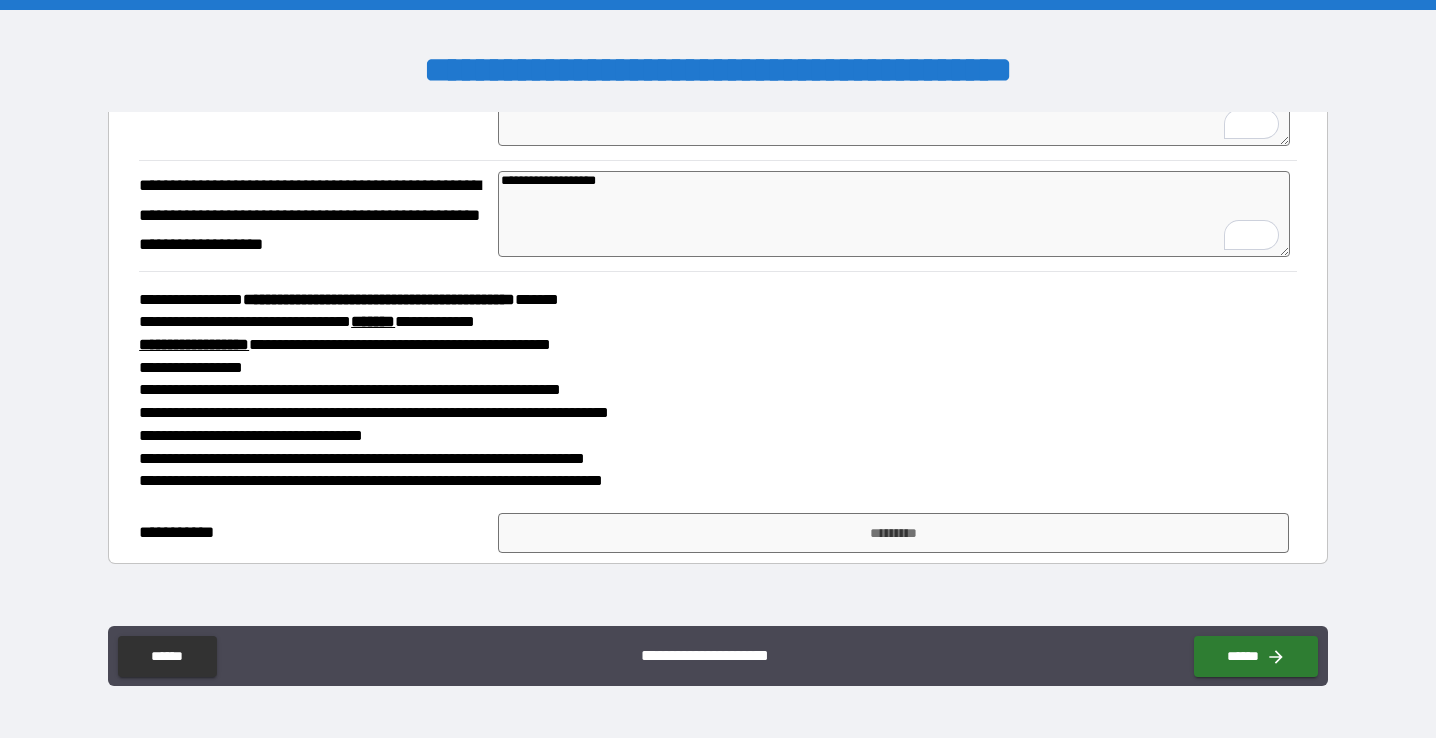 paste on "**********" 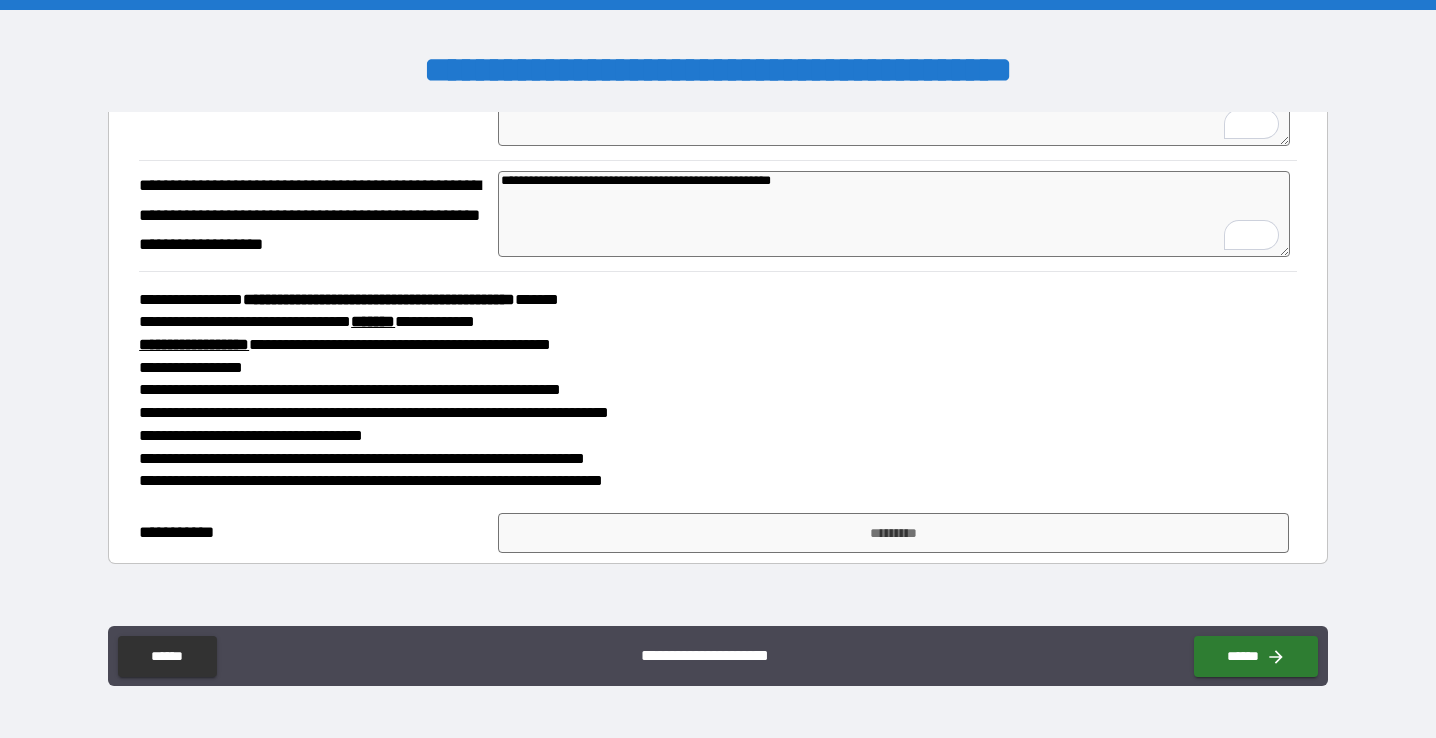 paste on "**********" 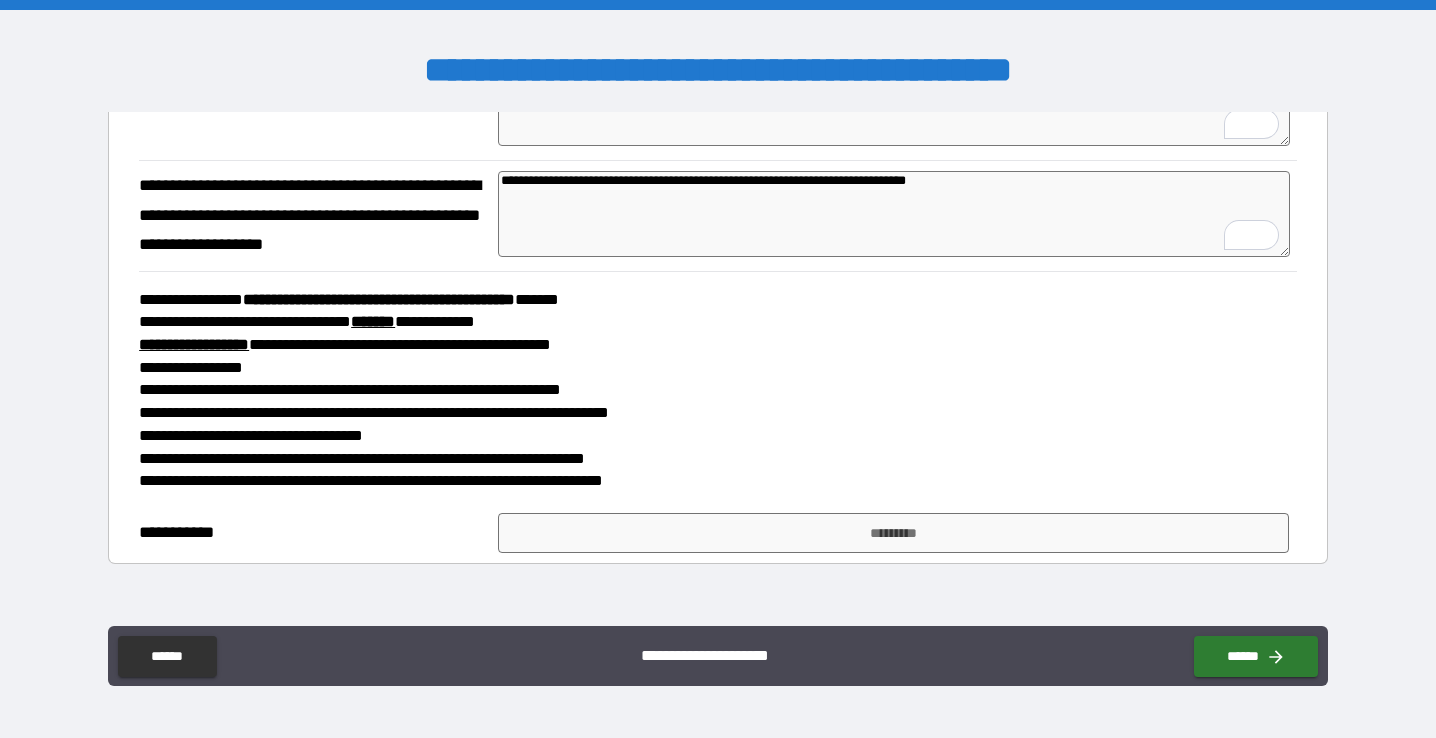 paste on "**********" 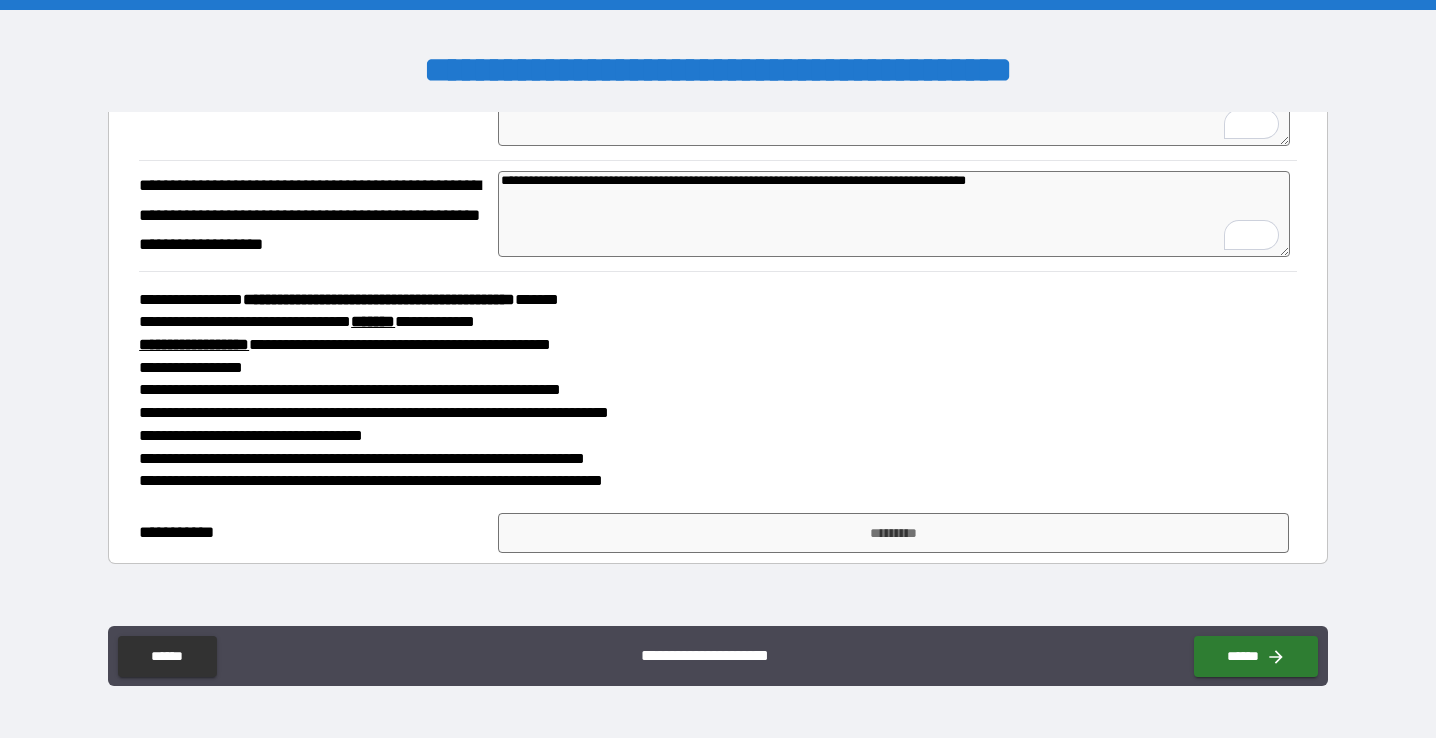 scroll, scrollTop: 607, scrollLeft: 0, axis: vertical 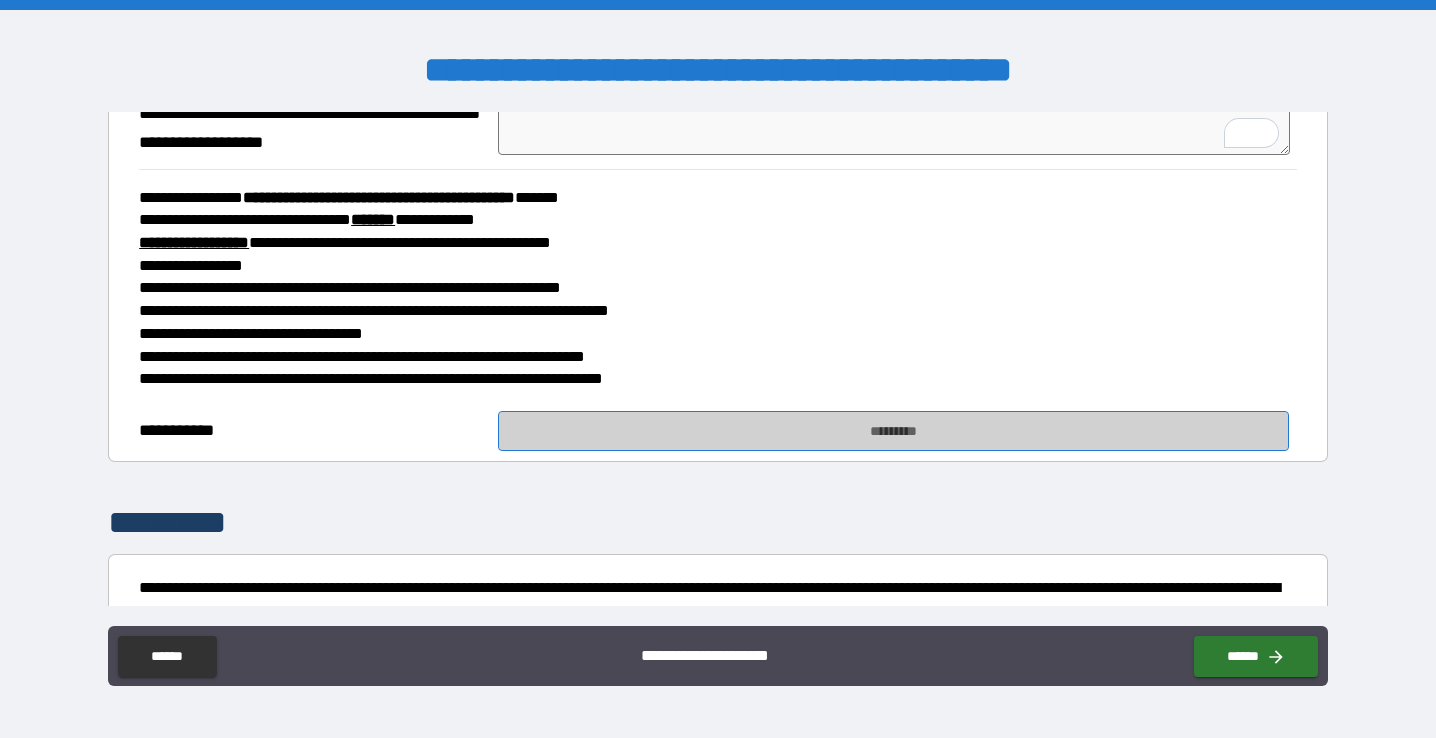 click on "*********" at bounding box center [893, 431] 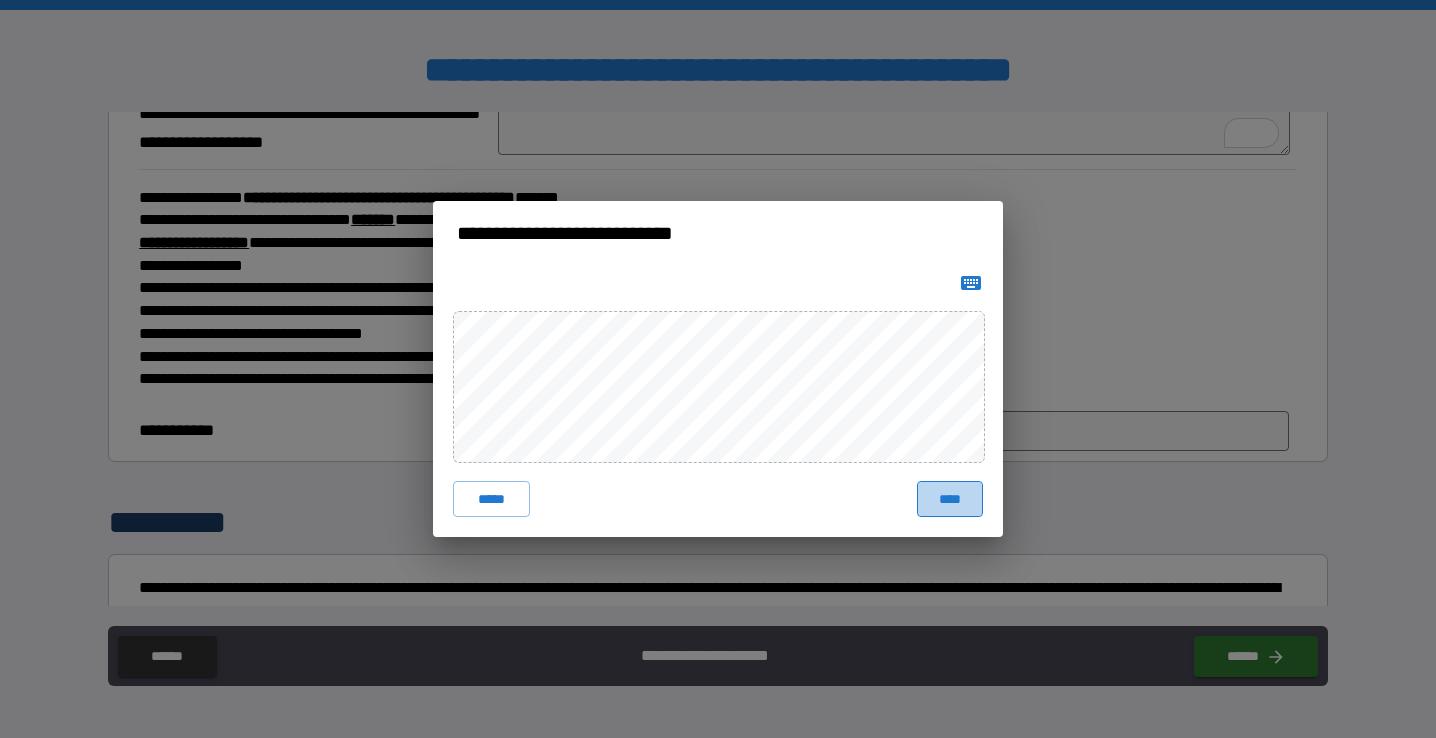 click on "****" at bounding box center [950, 499] 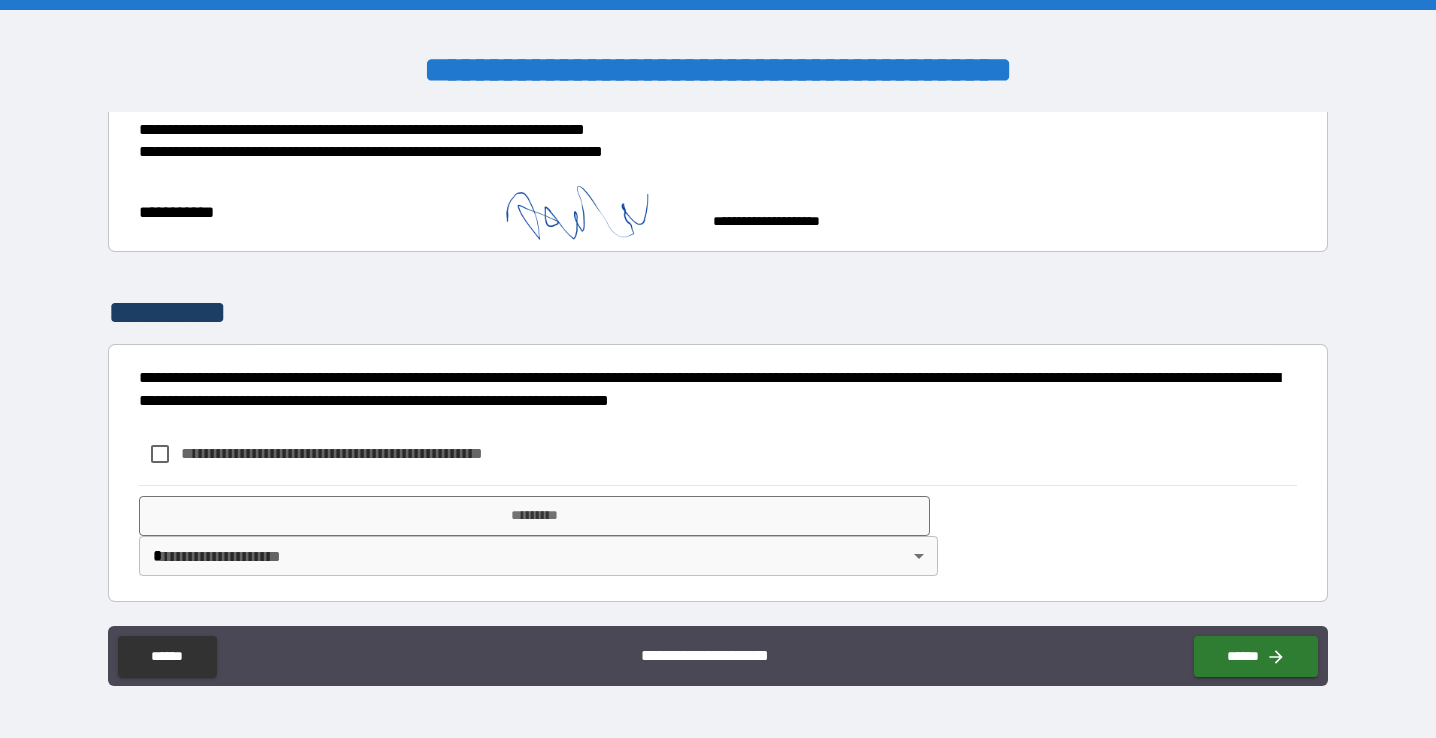 click on "**********" at bounding box center (365, 453) 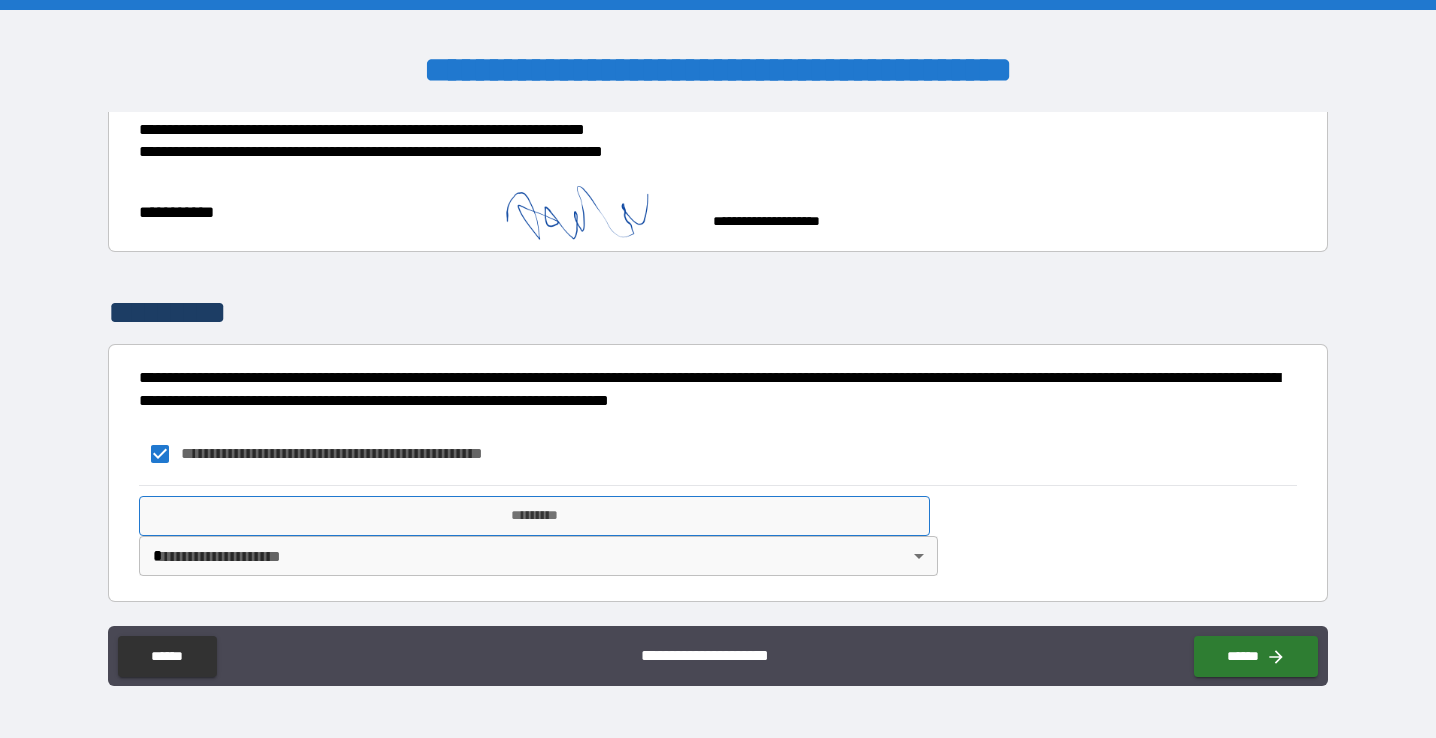 click on "*********" at bounding box center (534, 516) 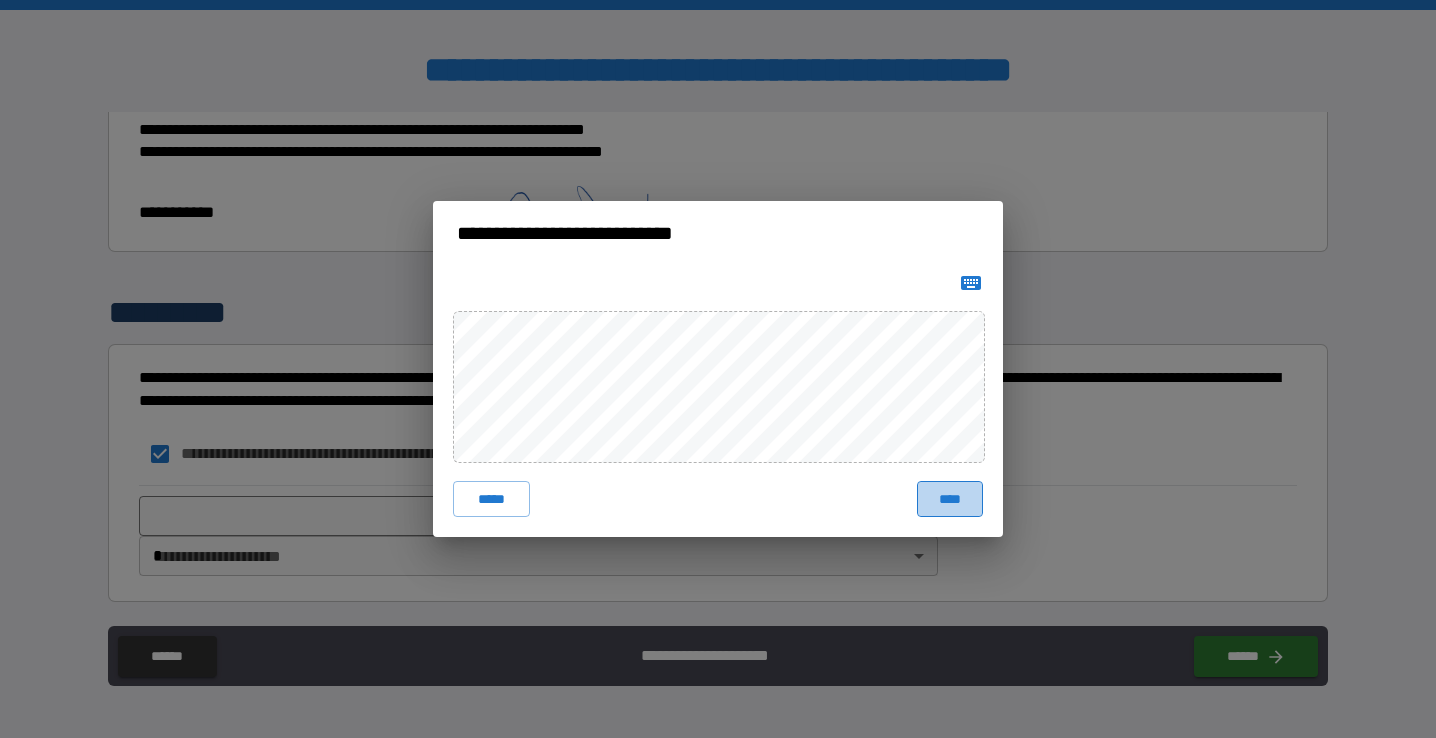 click on "****" at bounding box center [950, 499] 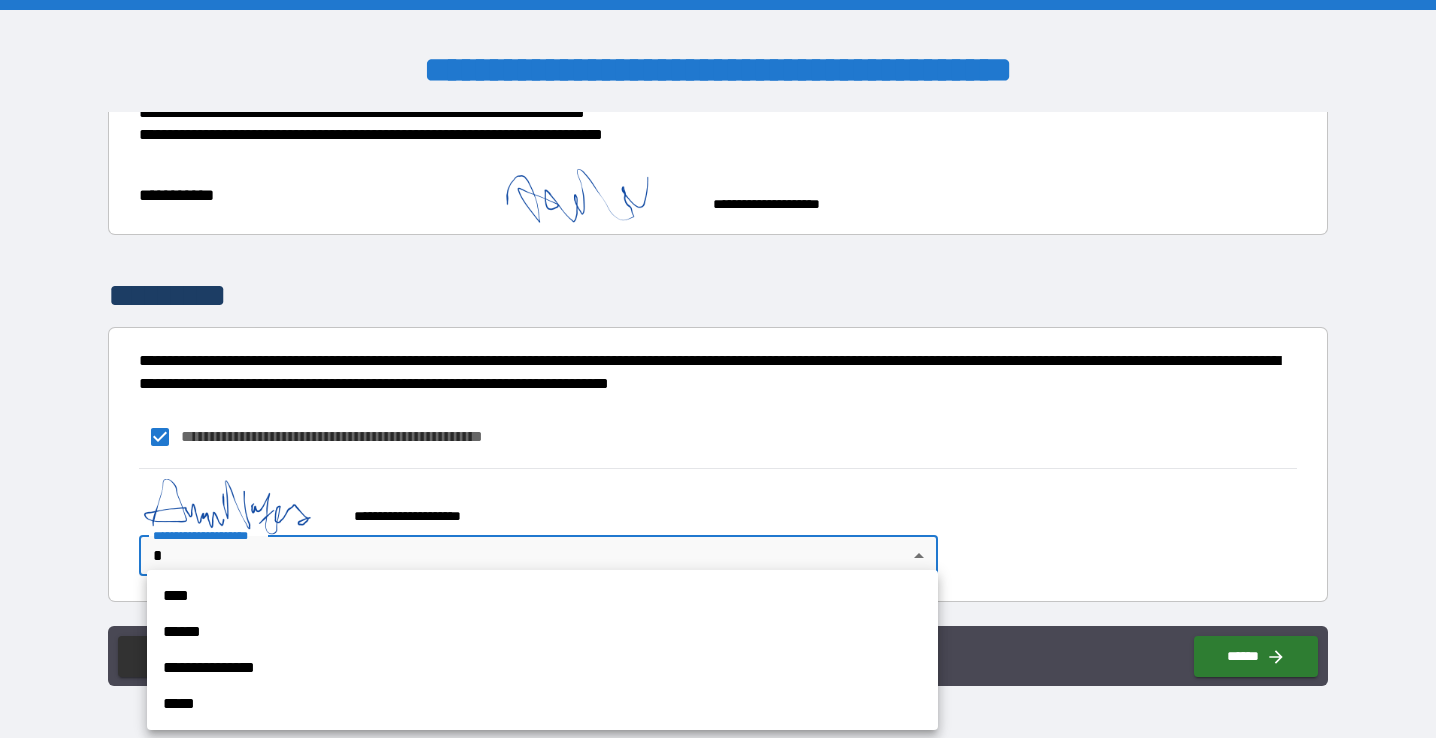 click on "**********" at bounding box center (718, 369) 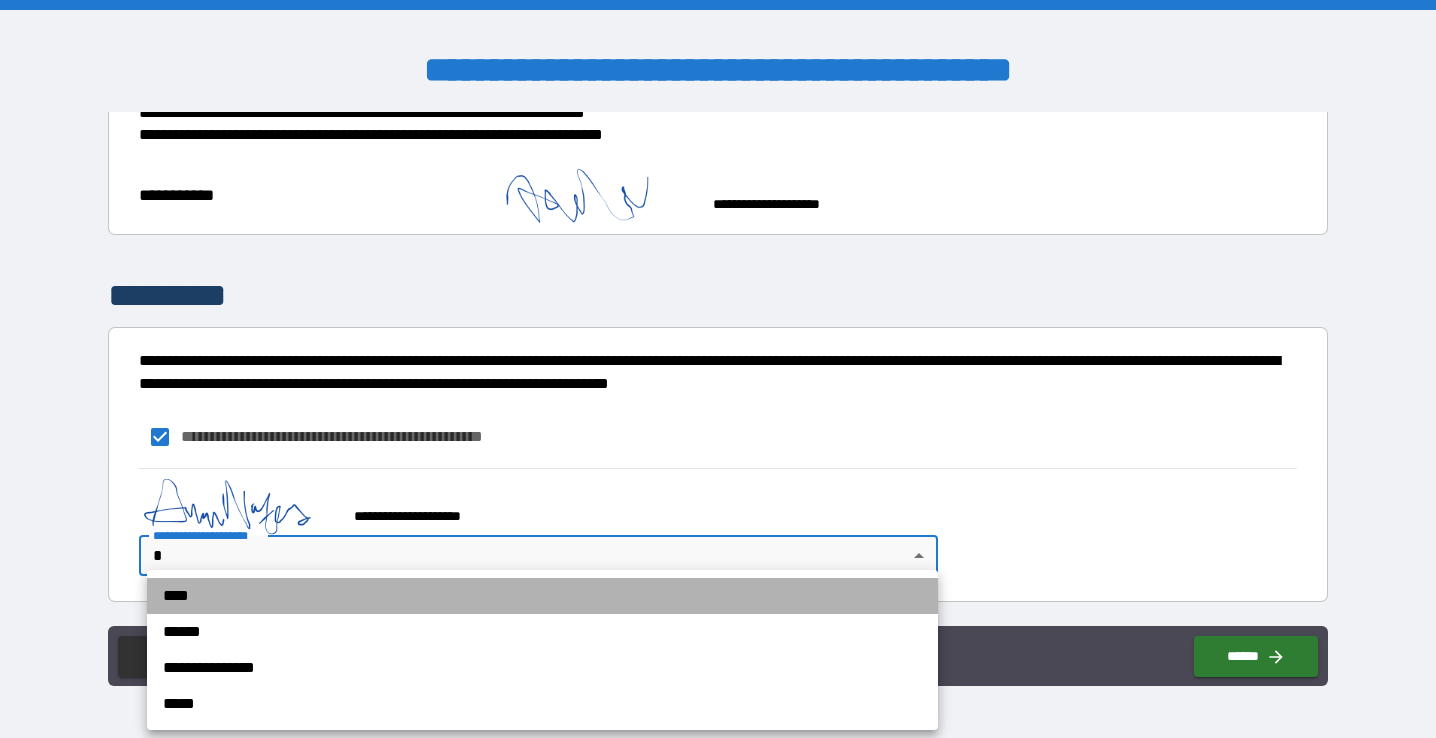 click on "****" at bounding box center (542, 596) 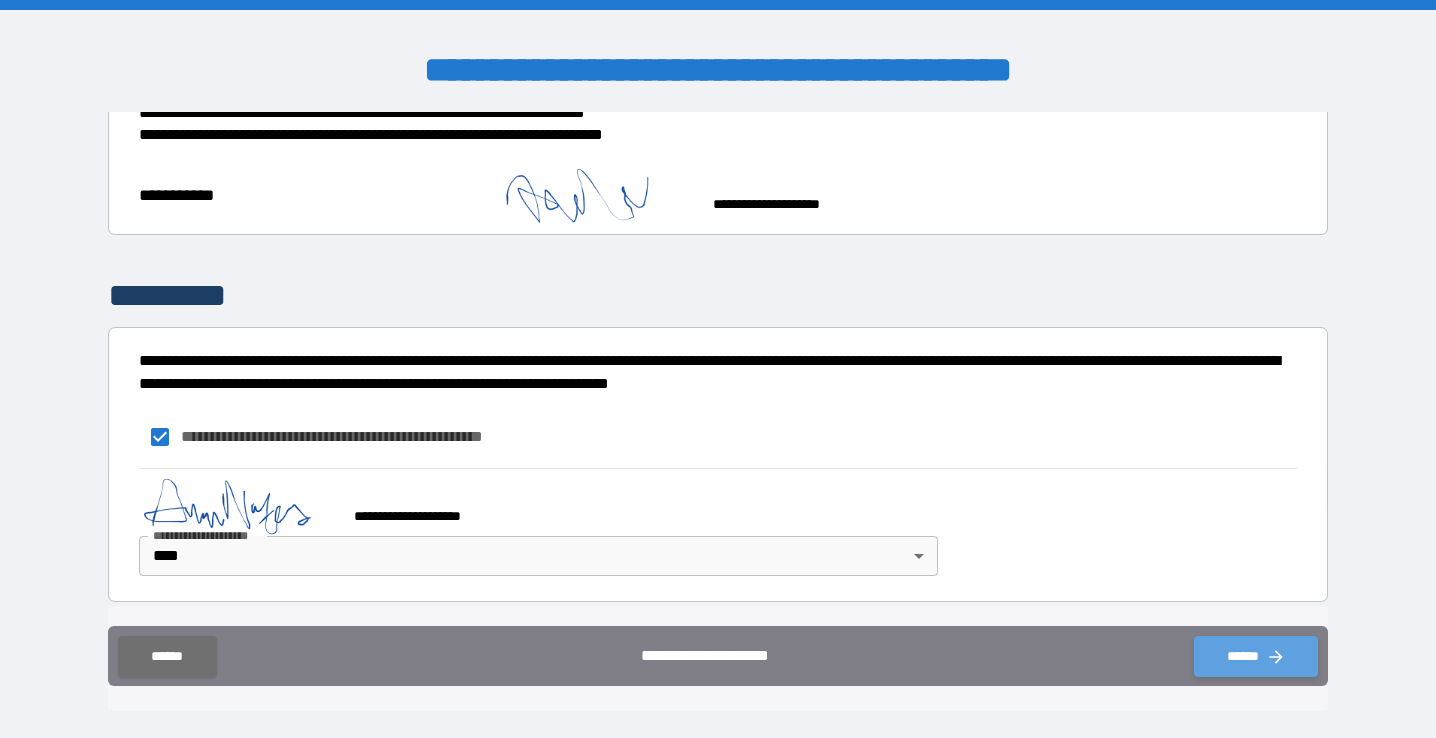 click on "******" at bounding box center (1256, 656) 